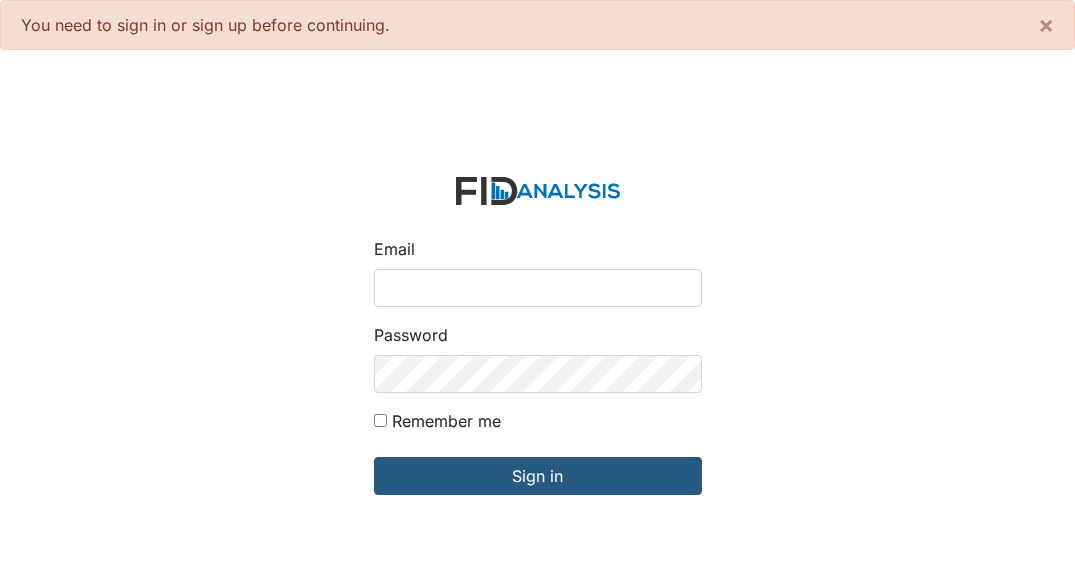 scroll, scrollTop: 0, scrollLeft: 0, axis: both 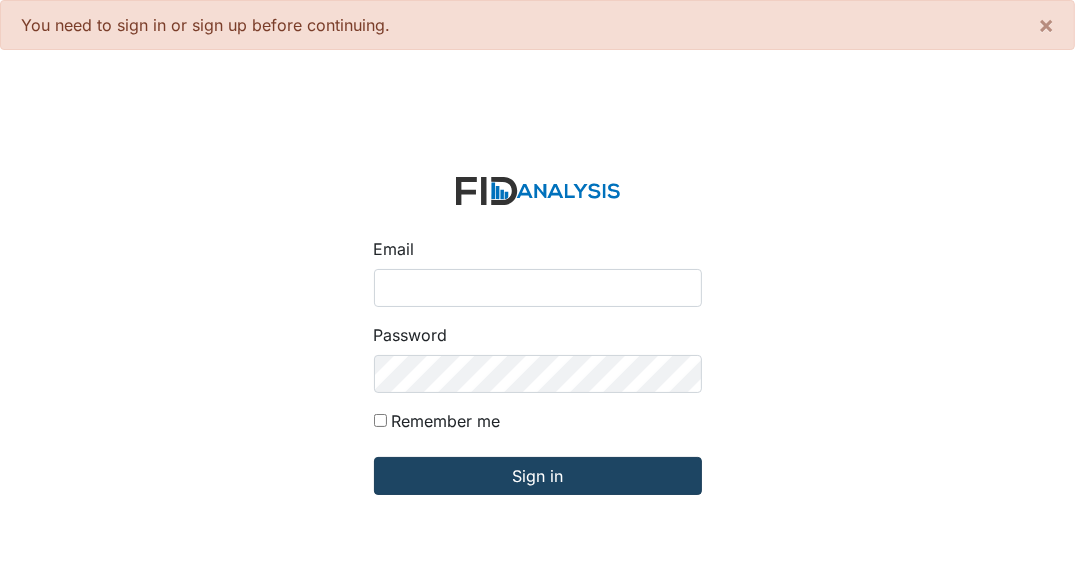 type on "[EMAIL_ADDRESS][DOMAIN_NAME]" 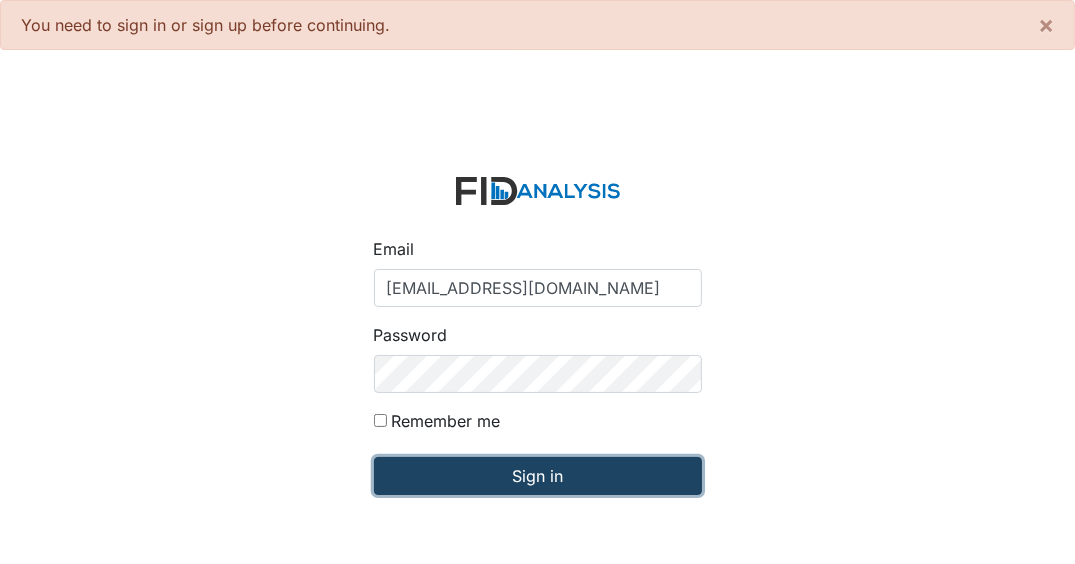 click on "Sign in" at bounding box center (538, 476) 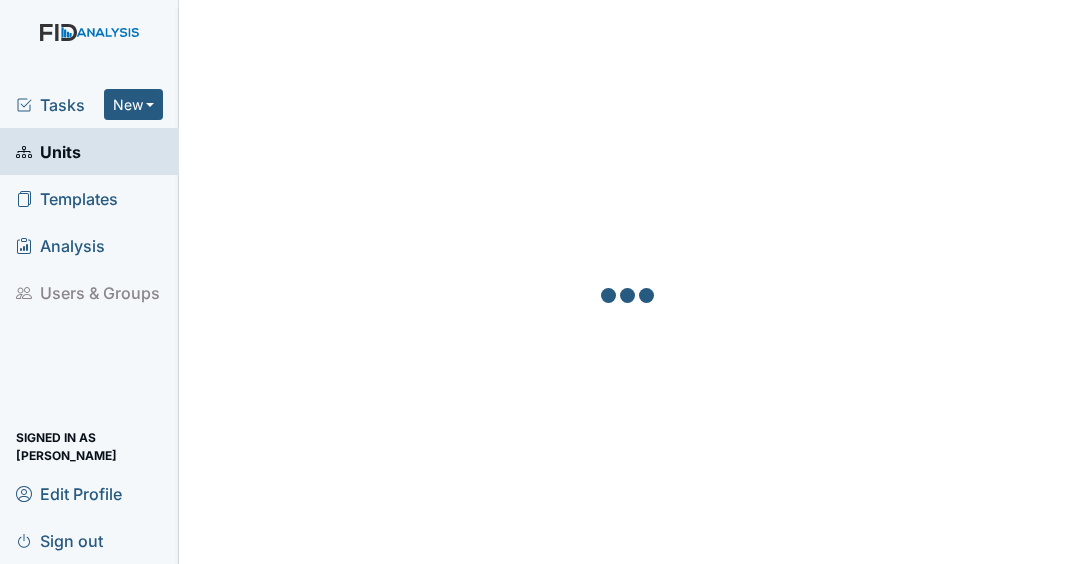 scroll, scrollTop: 0, scrollLeft: 0, axis: both 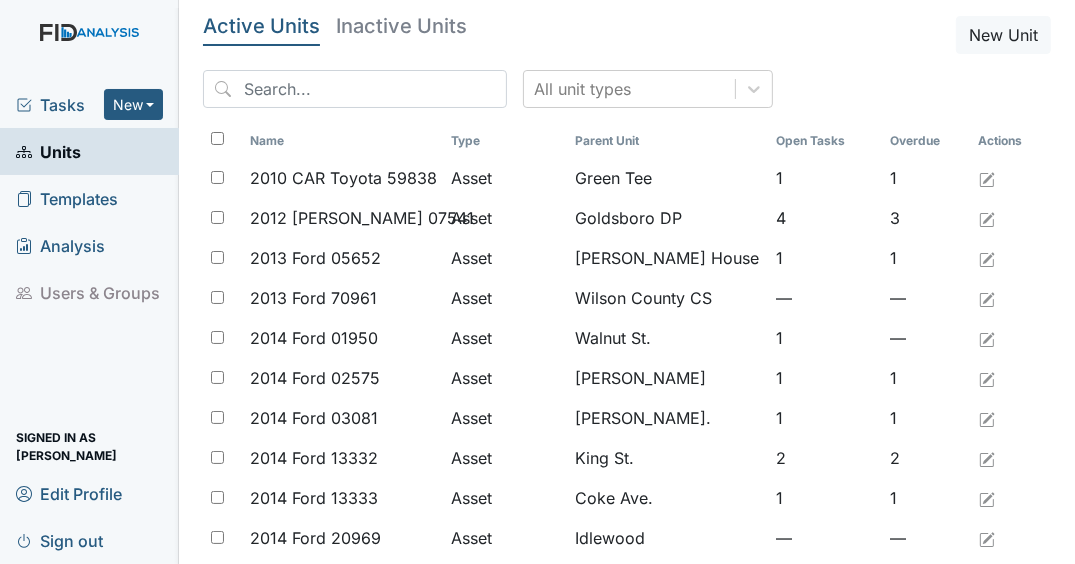 click on "Tasks" at bounding box center [60, 105] 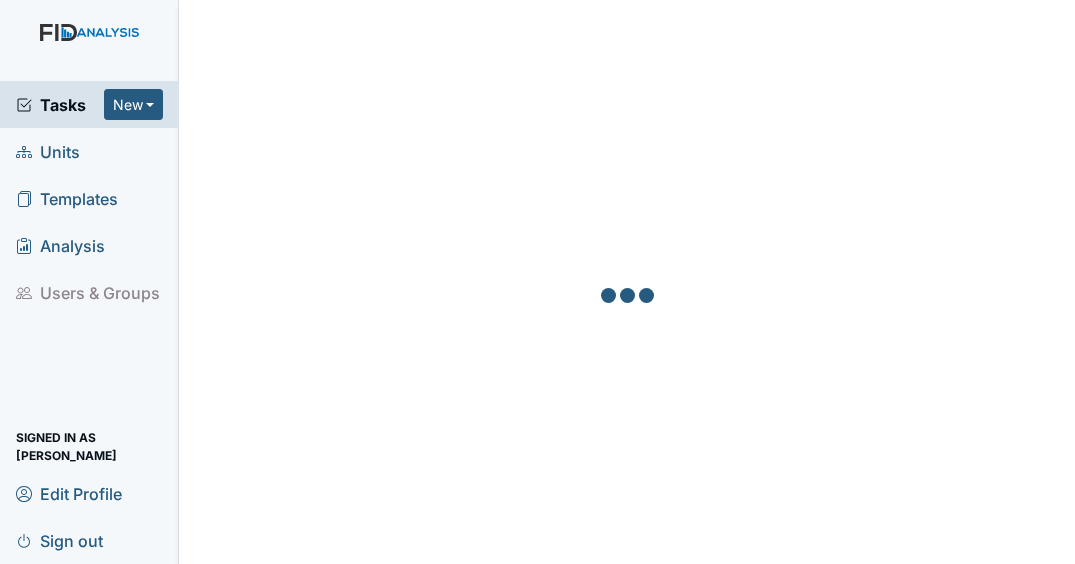 scroll, scrollTop: 0, scrollLeft: 0, axis: both 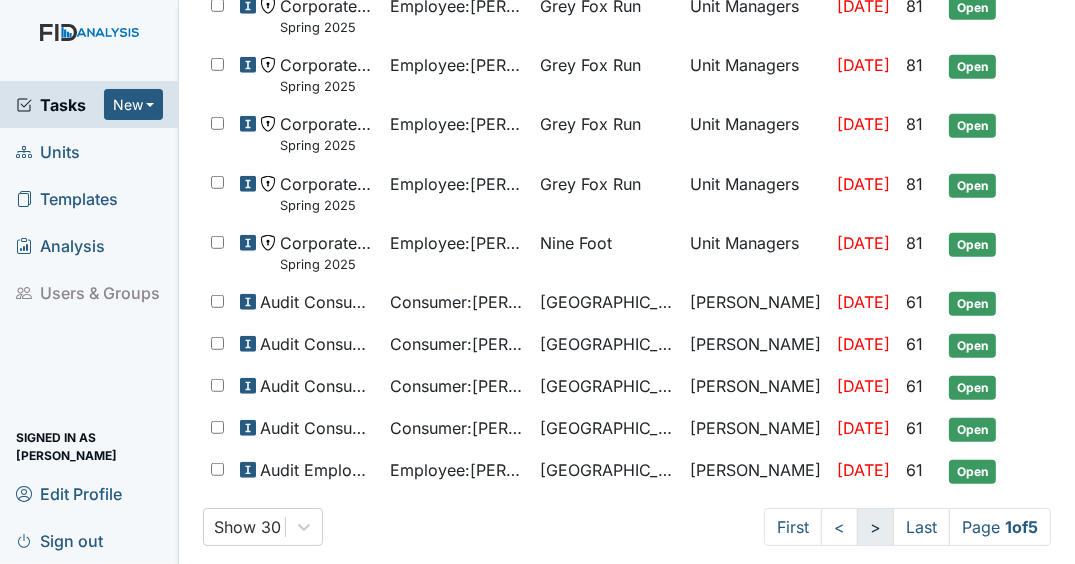 click on ">" at bounding box center [875, 527] 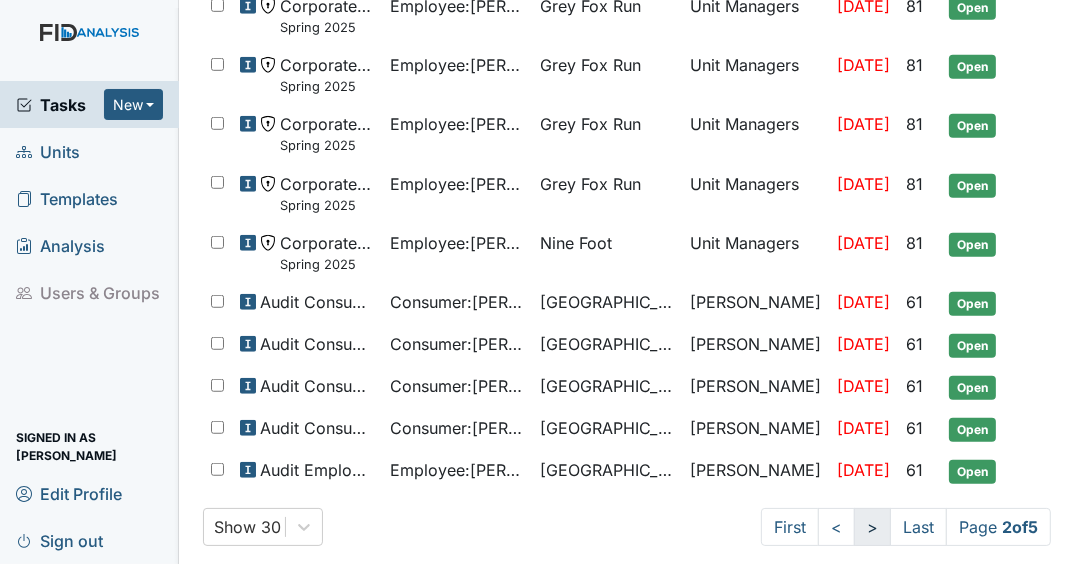 click on "Jun 30, 2025" at bounding box center [863, 470] 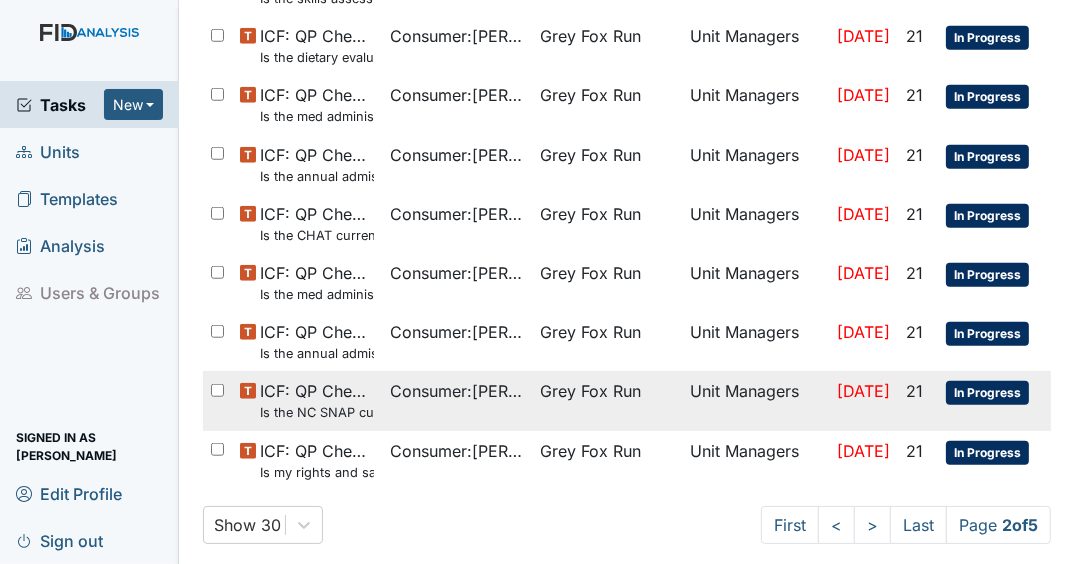 scroll, scrollTop: 1300, scrollLeft: 0, axis: vertical 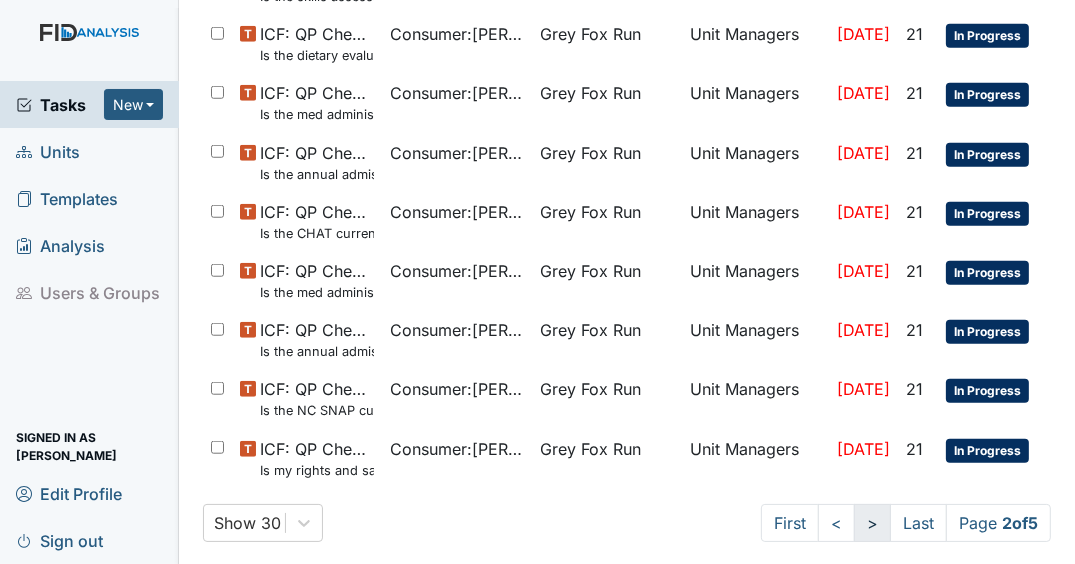 click on ">" at bounding box center [872, 523] 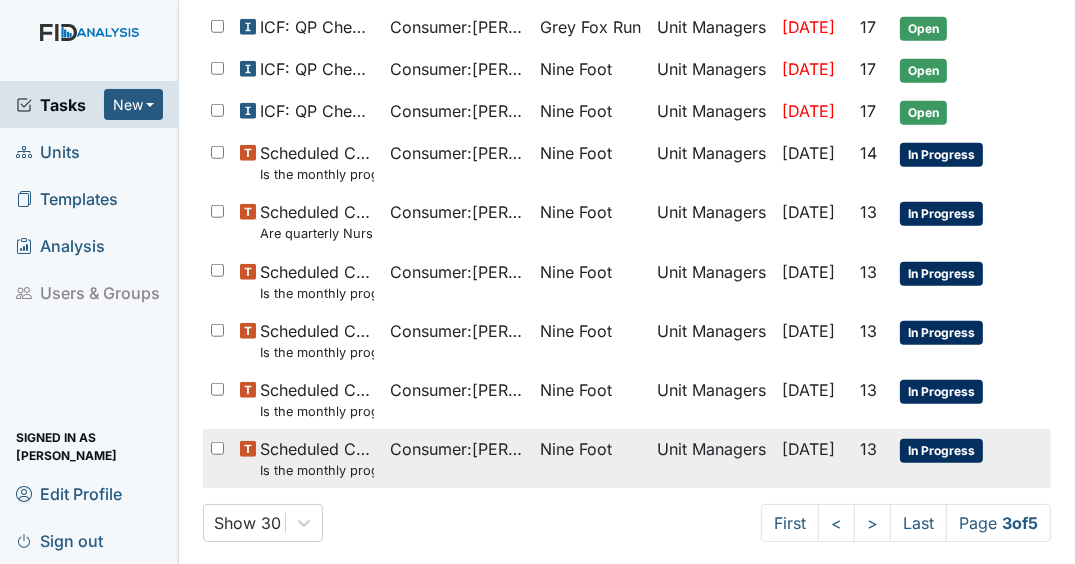 scroll, scrollTop: 1265, scrollLeft: 0, axis: vertical 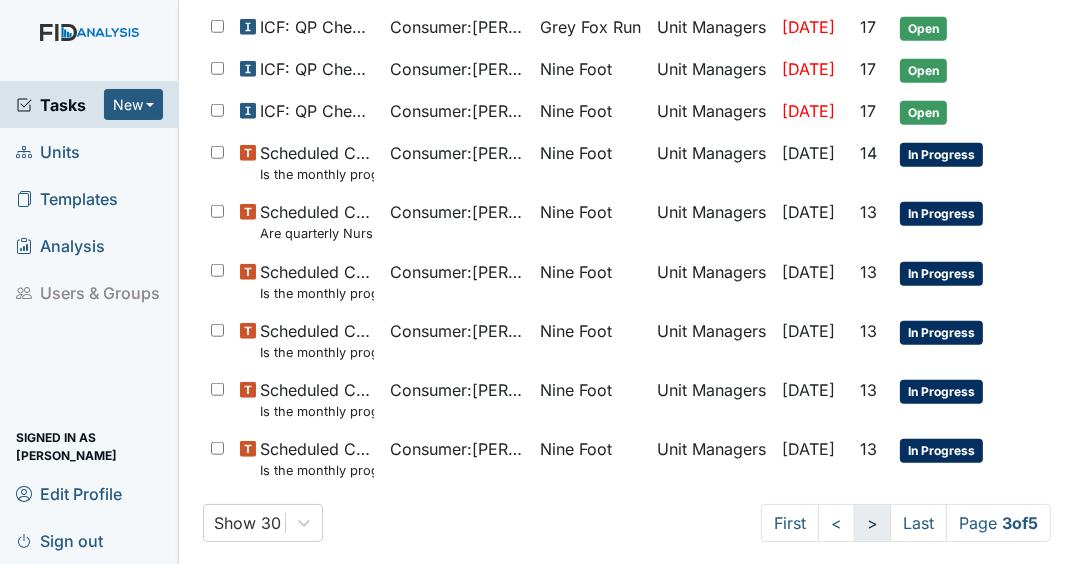 click on ">" at bounding box center [872, 523] 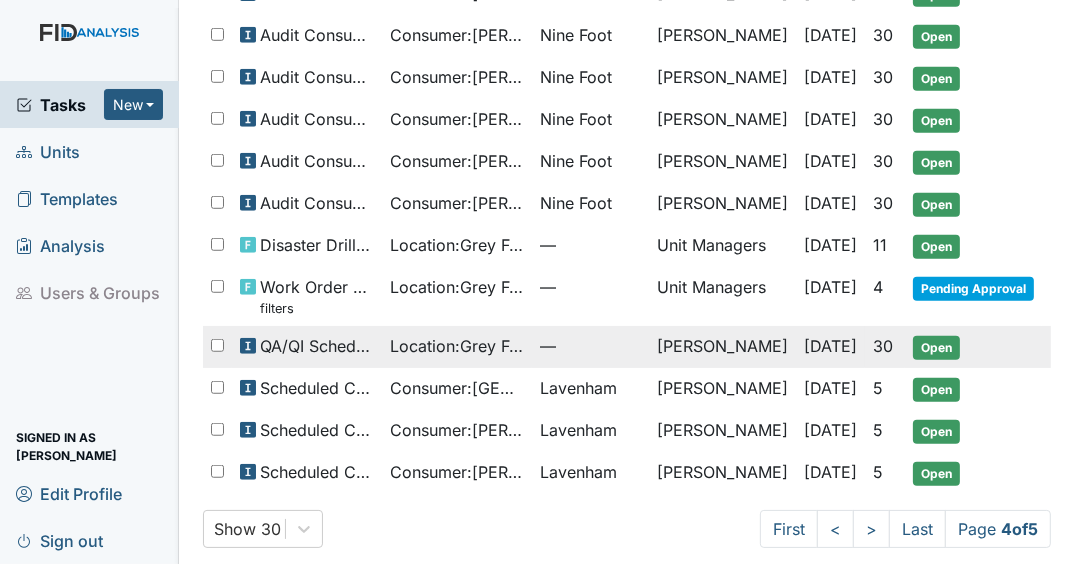 scroll, scrollTop: 1072, scrollLeft: 0, axis: vertical 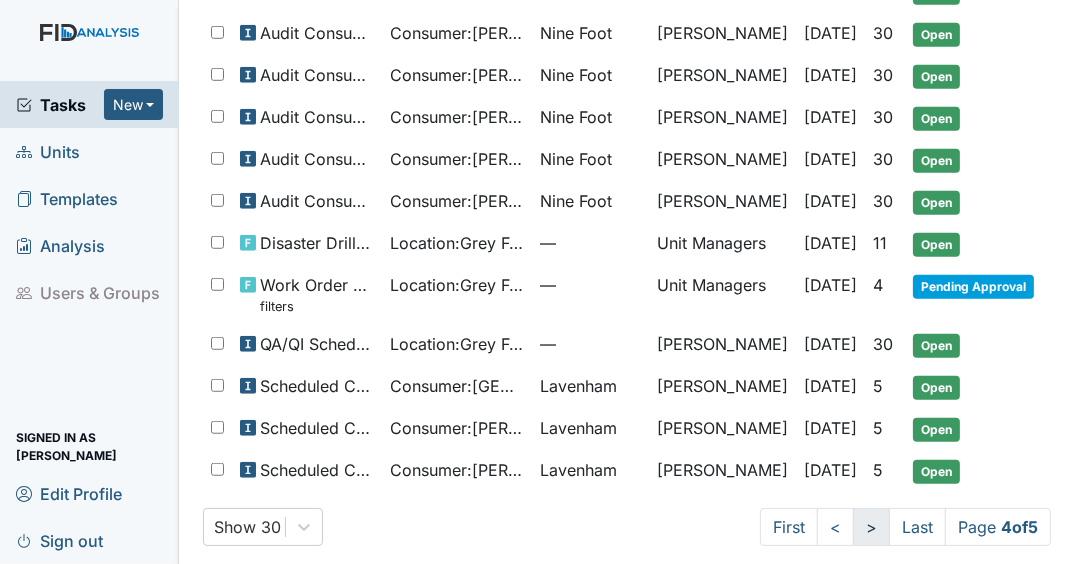 click on ">" at bounding box center [871, 527] 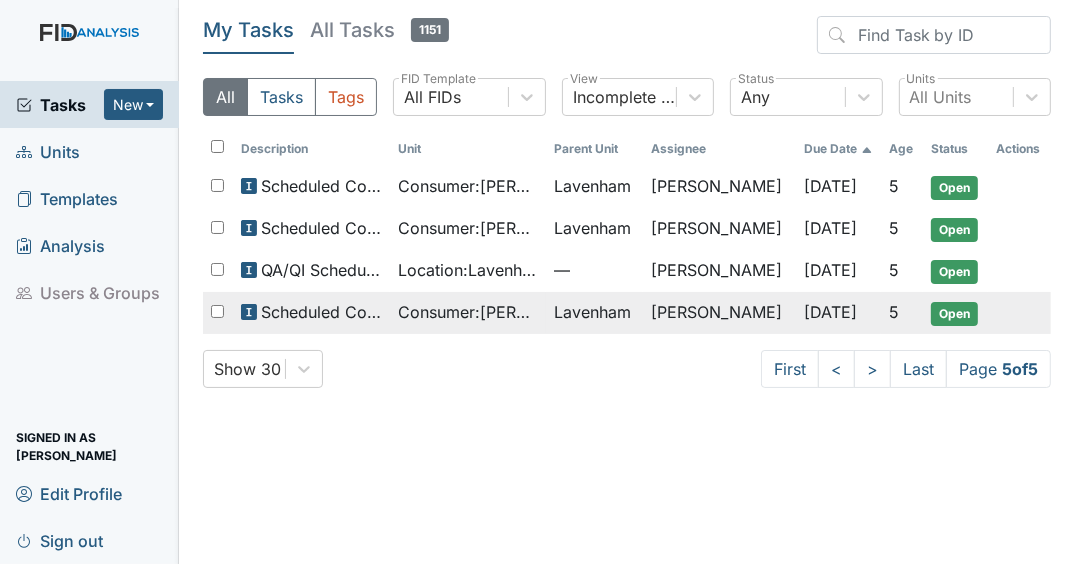 scroll, scrollTop: 0, scrollLeft: 0, axis: both 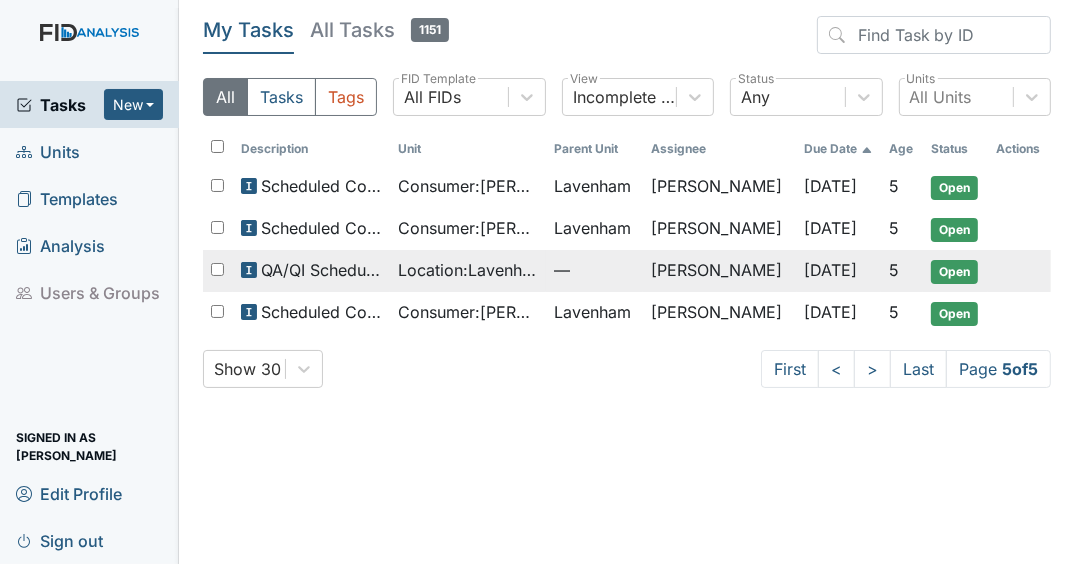 click on "QA/QI Scheduled Inspection" at bounding box center [321, 270] 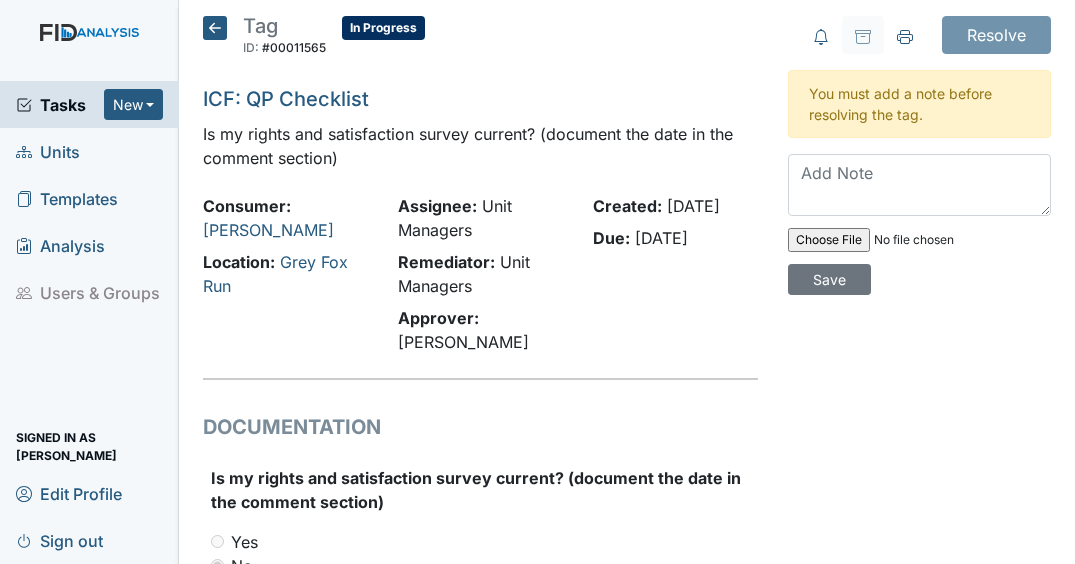 scroll, scrollTop: 0, scrollLeft: 0, axis: both 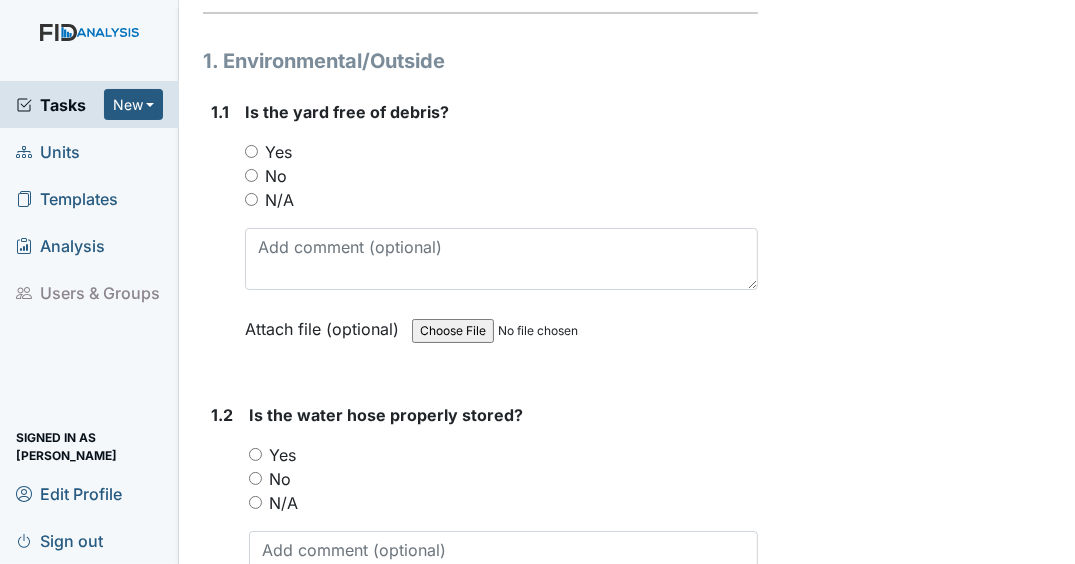 click on "Yes" at bounding box center [251, 151] 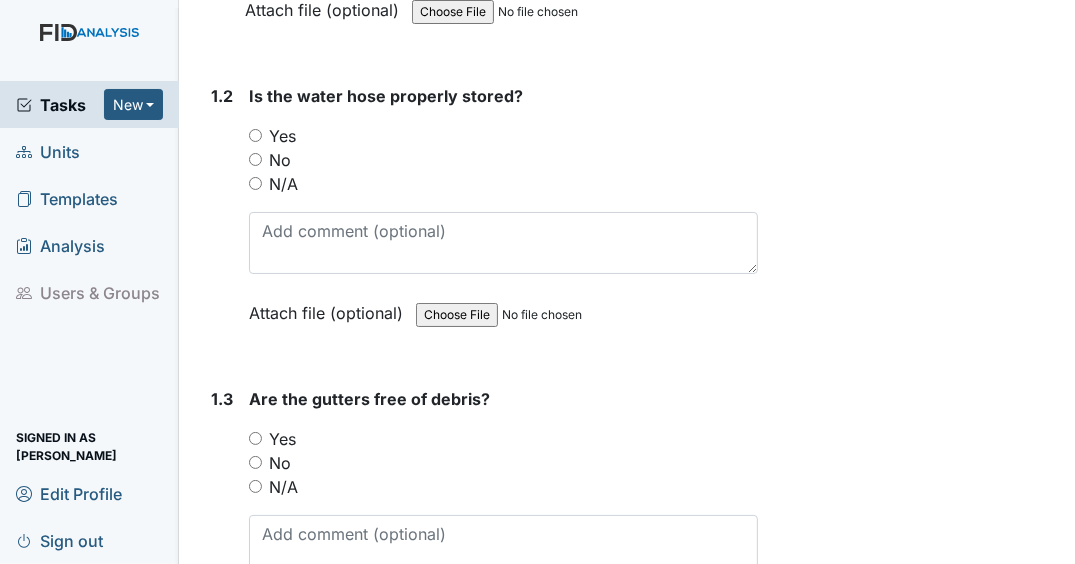 scroll, scrollTop: 640, scrollLeft: 0, axis: vertical 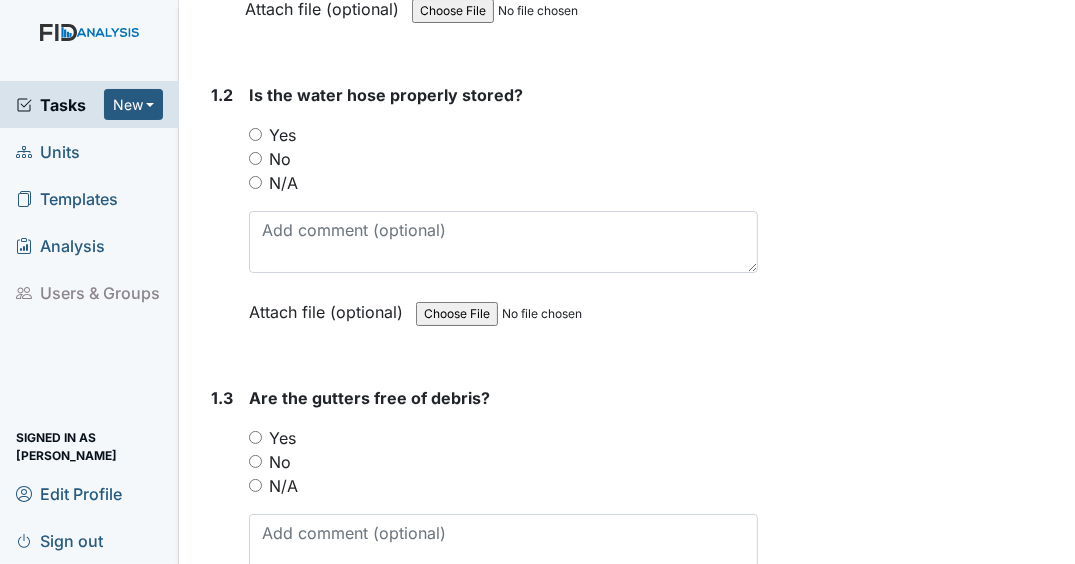 click on "Yes" at bounding box center (255, 134) 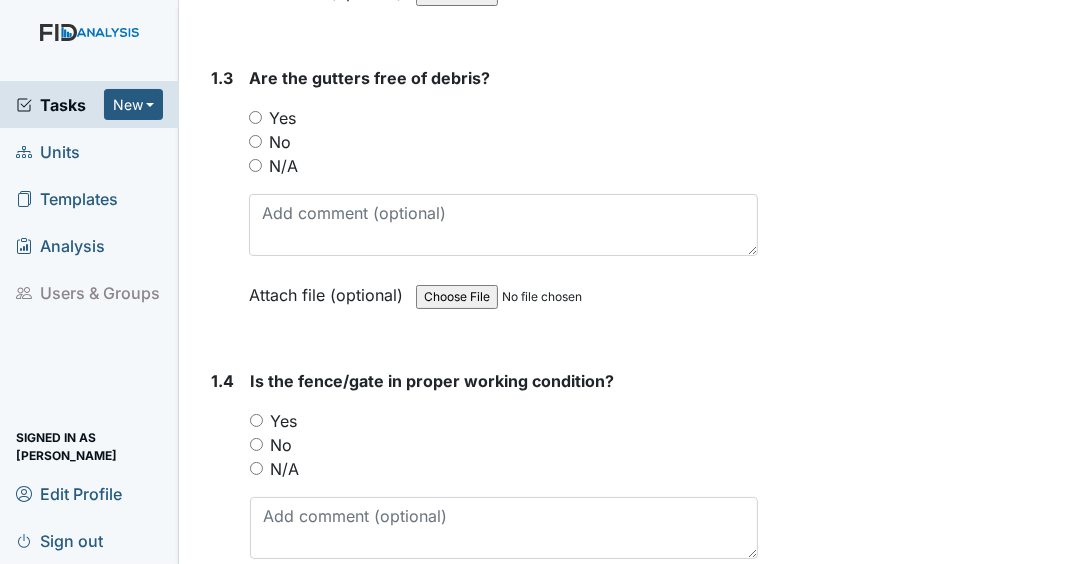 click on "Yes" at bounding box center (255, 117) 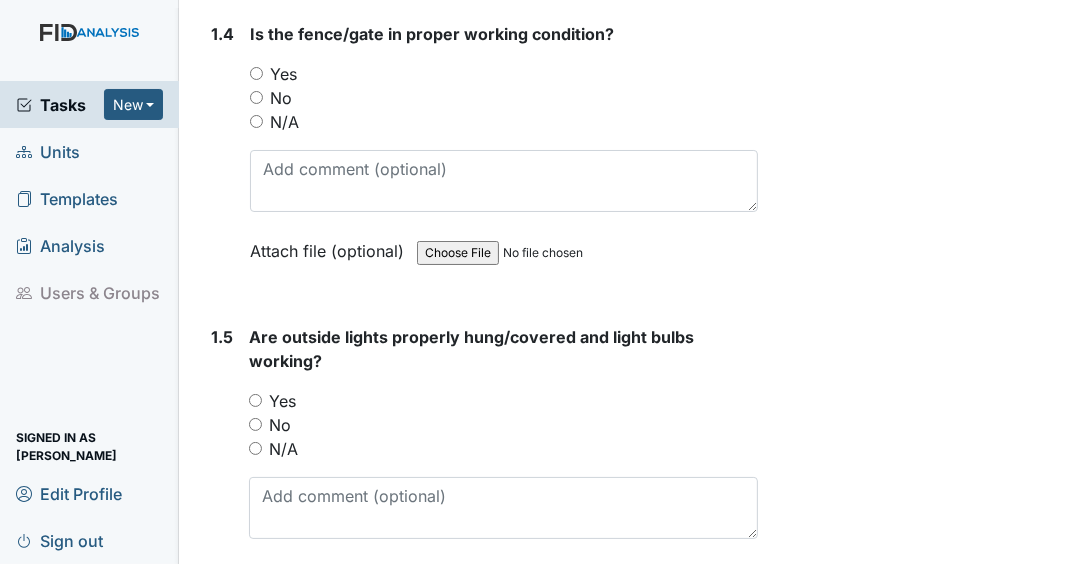 scroll, scrollTop: 1280, scrollLeft: 0, axis: vertical 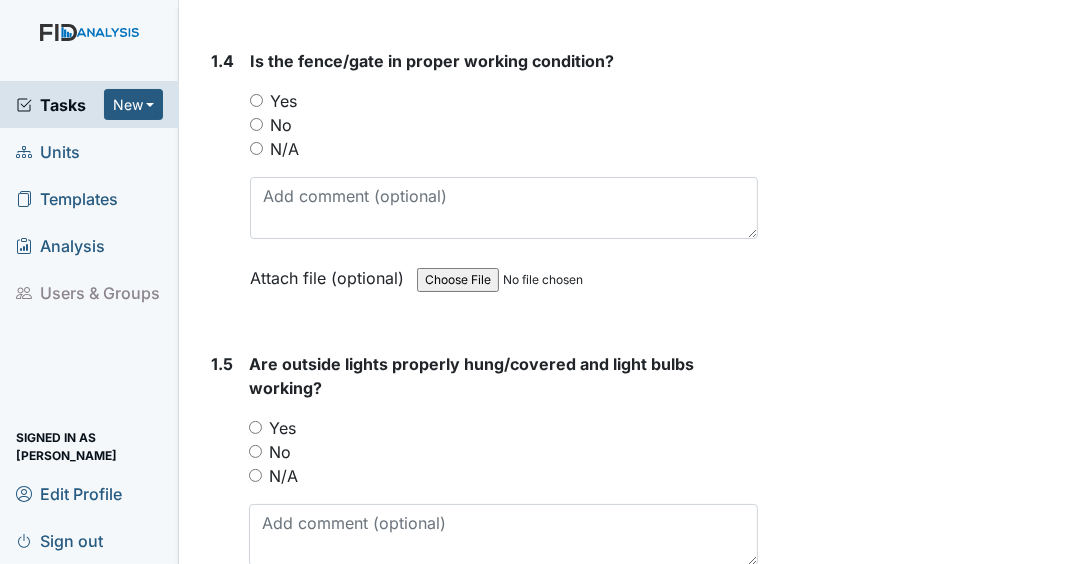 click on "N/A" at bounding box center [256, 148] 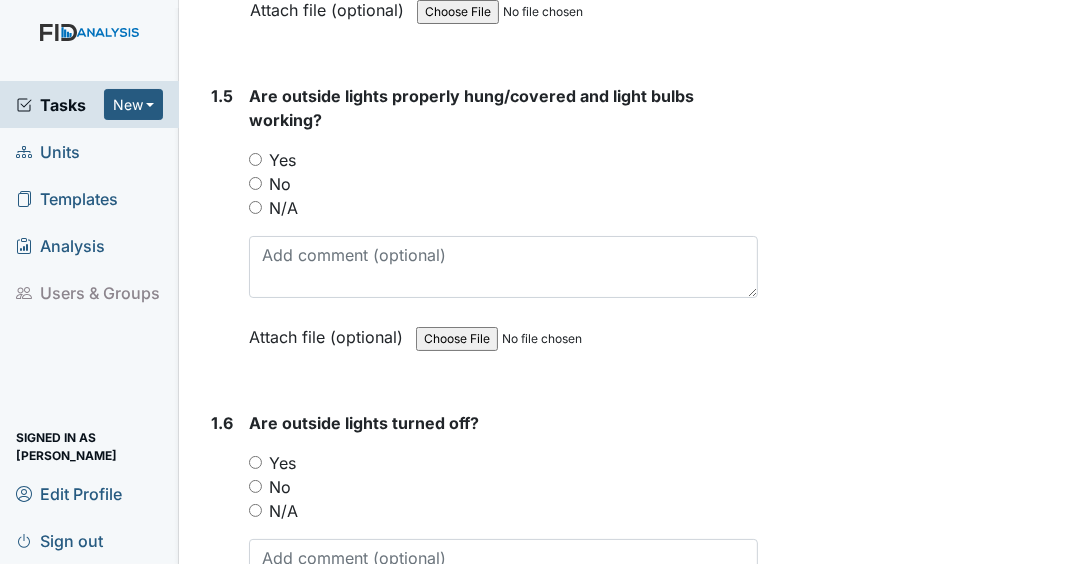 scroll, scrollTop: 1519, scrollLeft: 0, axis: vertical 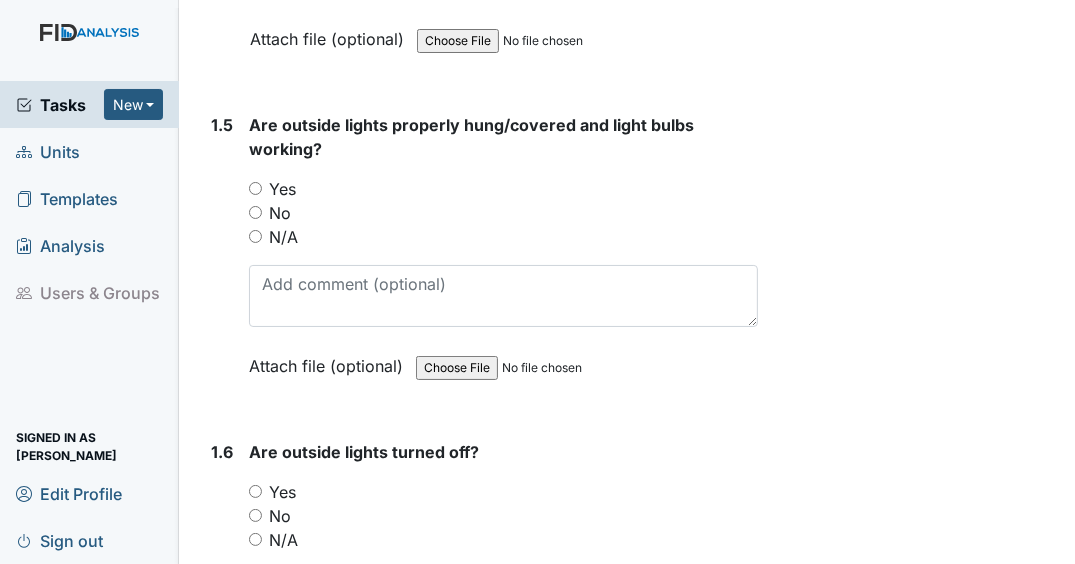 click on "Yes" at bounding box center (255, 188) 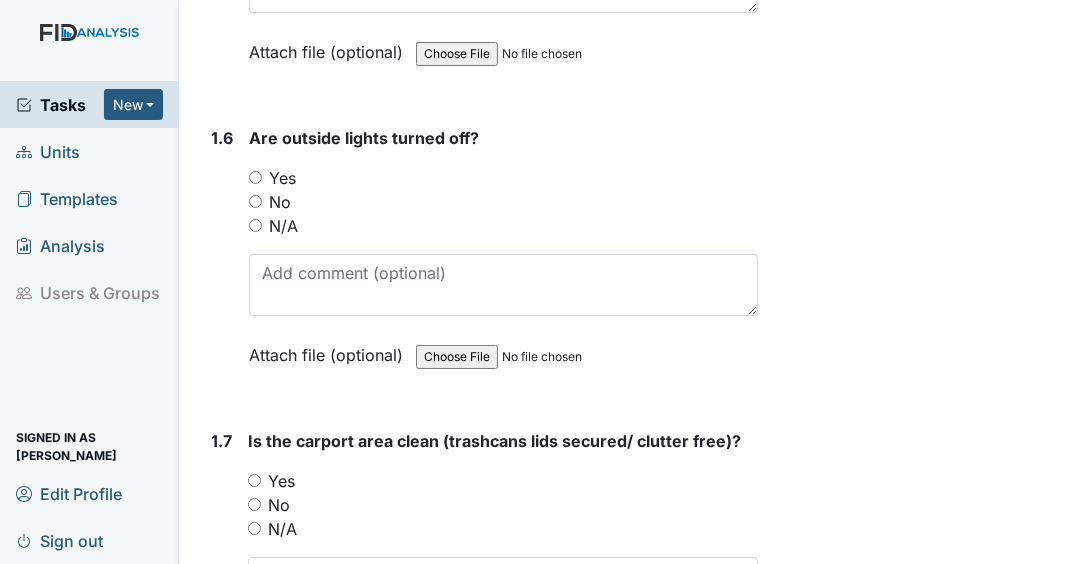 scroll, scrollTop: 1839, scrollLeft: 0, axis: vertical 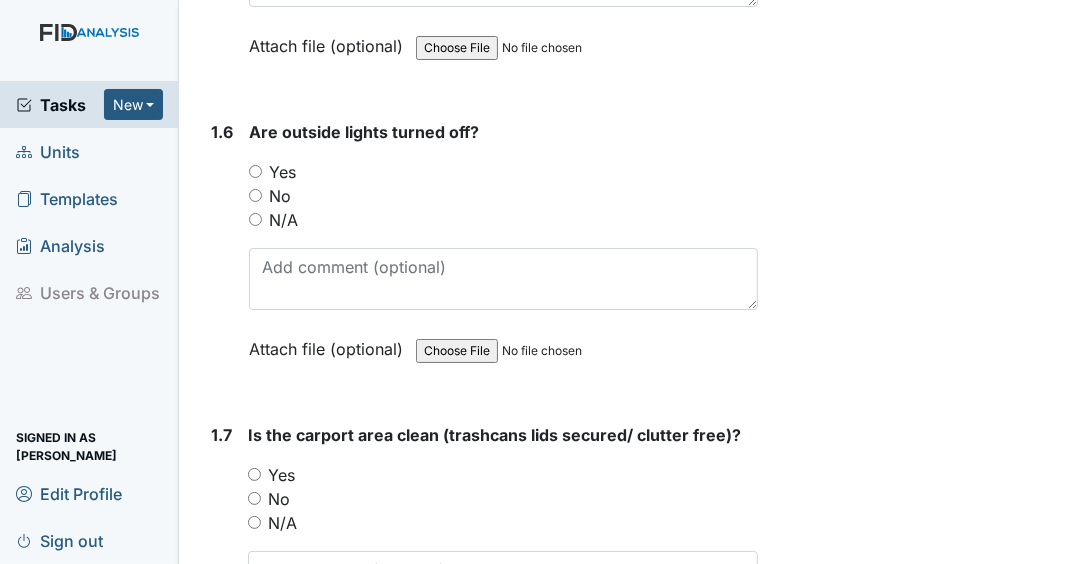 click on "Yes" at bounding box center [255, 171] 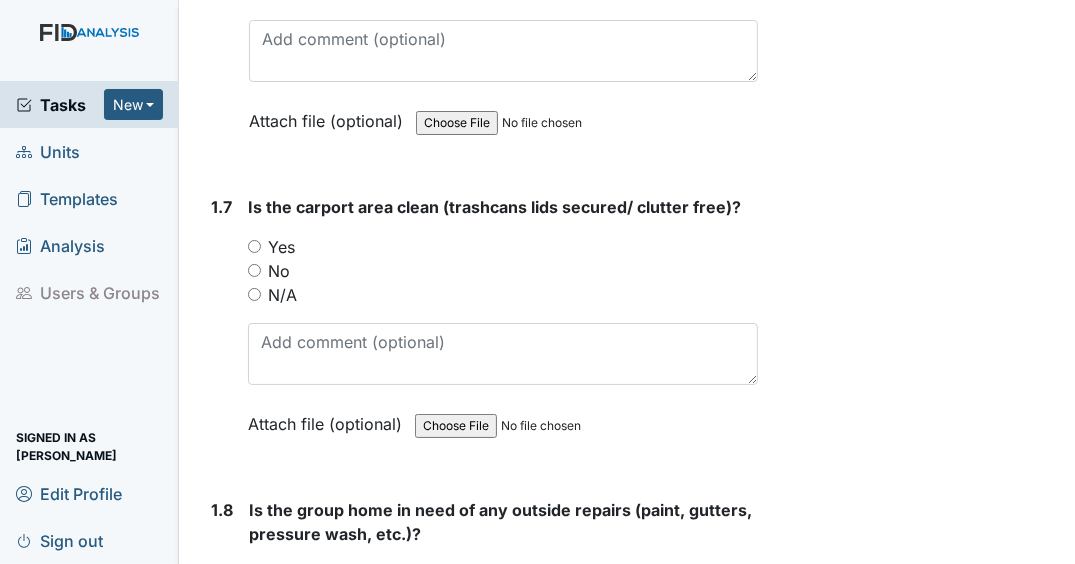 scroll, scrollTop: 2079, scrollLeft: 0, axis: vertical 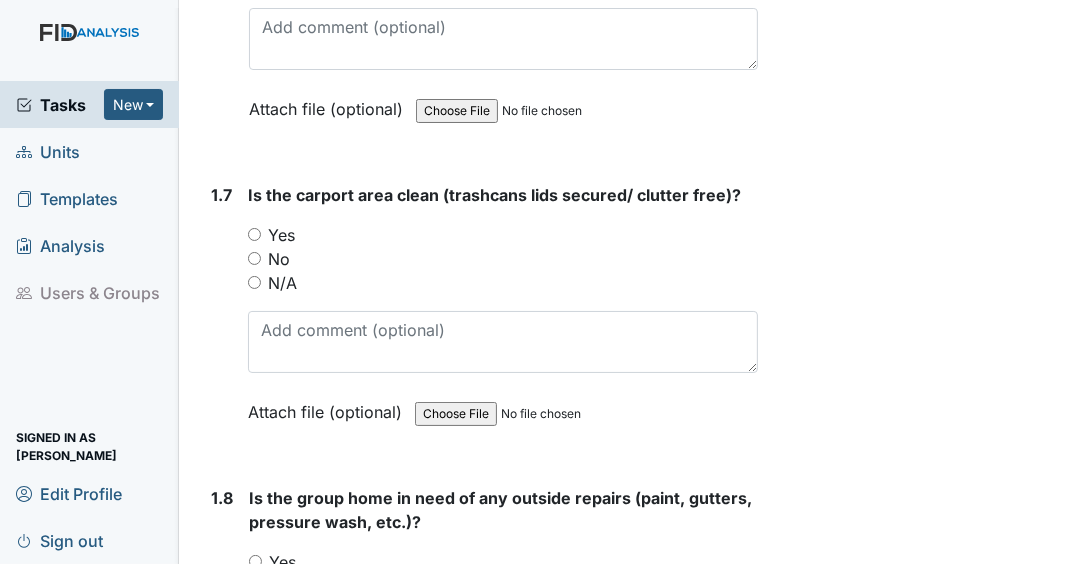 drag, startPoint x: 253, startPoint y: 223, endPoint x: 269, endPoint y: 216, distance: 17.464249 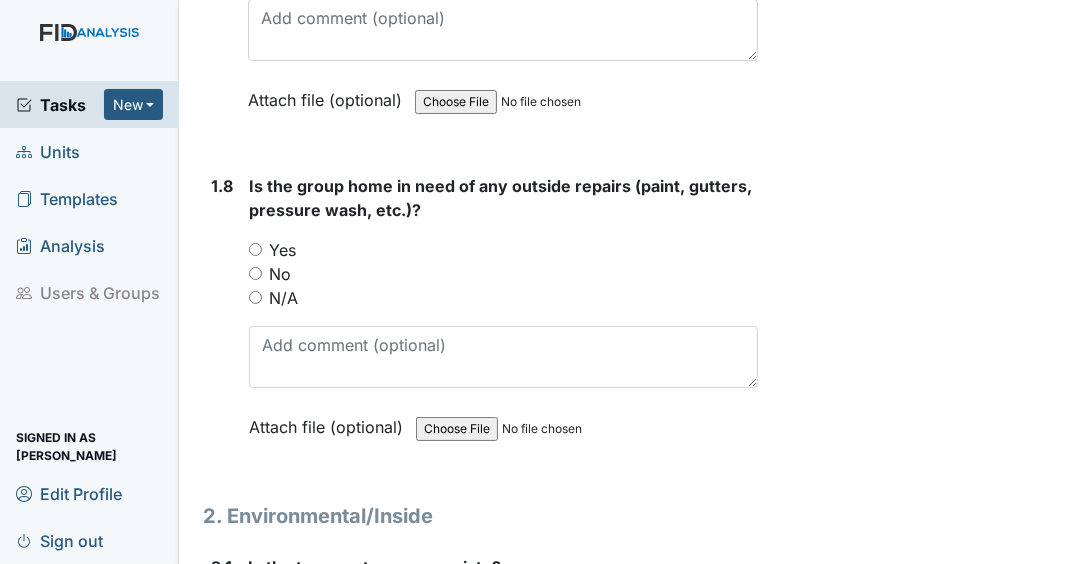 scroll, scrollTop: 2399, scrollLeft: 0, axis: vertical 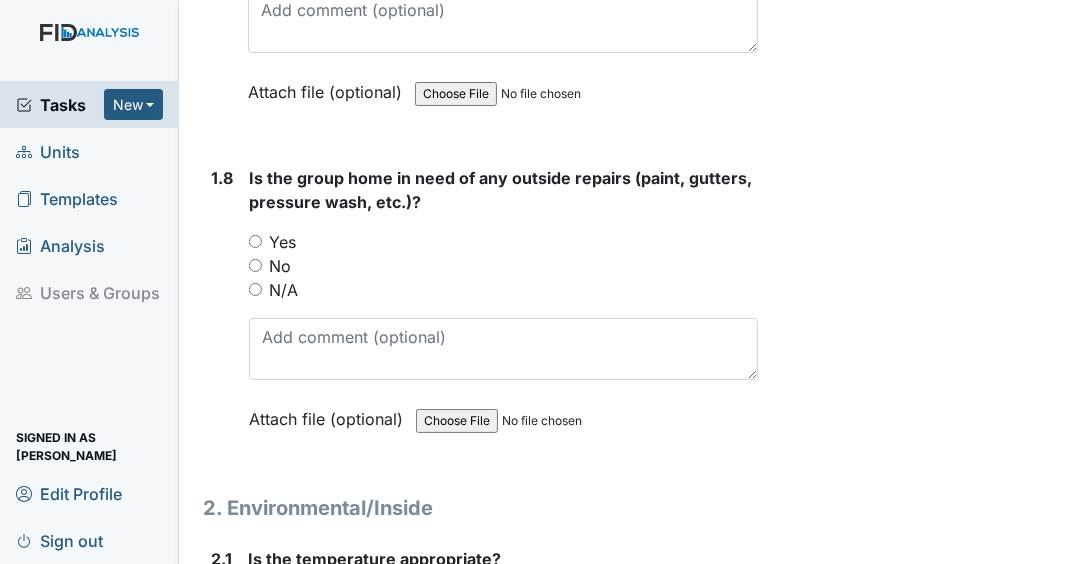 click on "No" at bounding box center (255, 265) 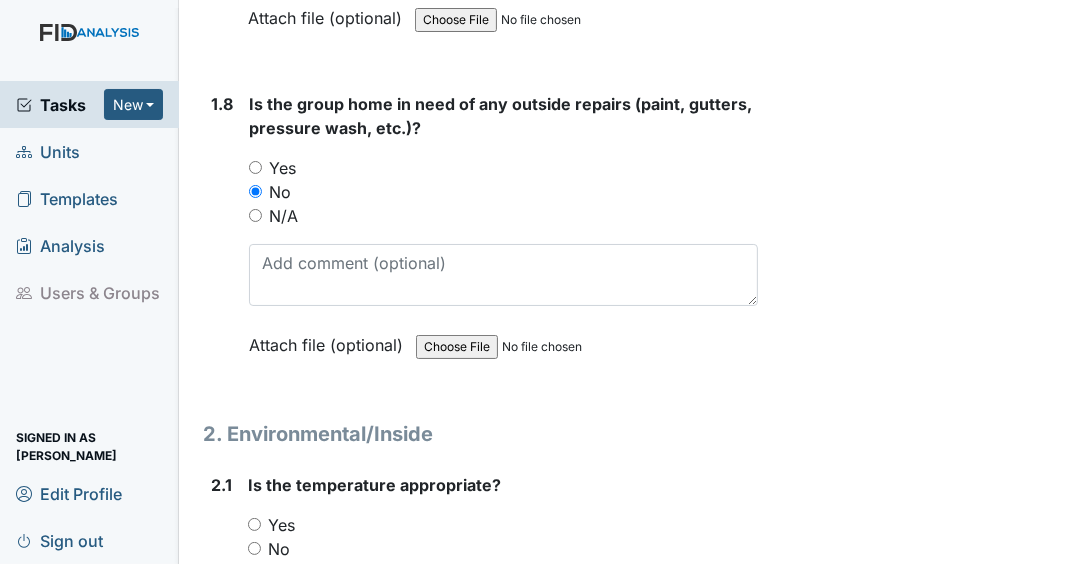 scroll, scrollTop: 2799, scrollLeft: 0, axis: vertical 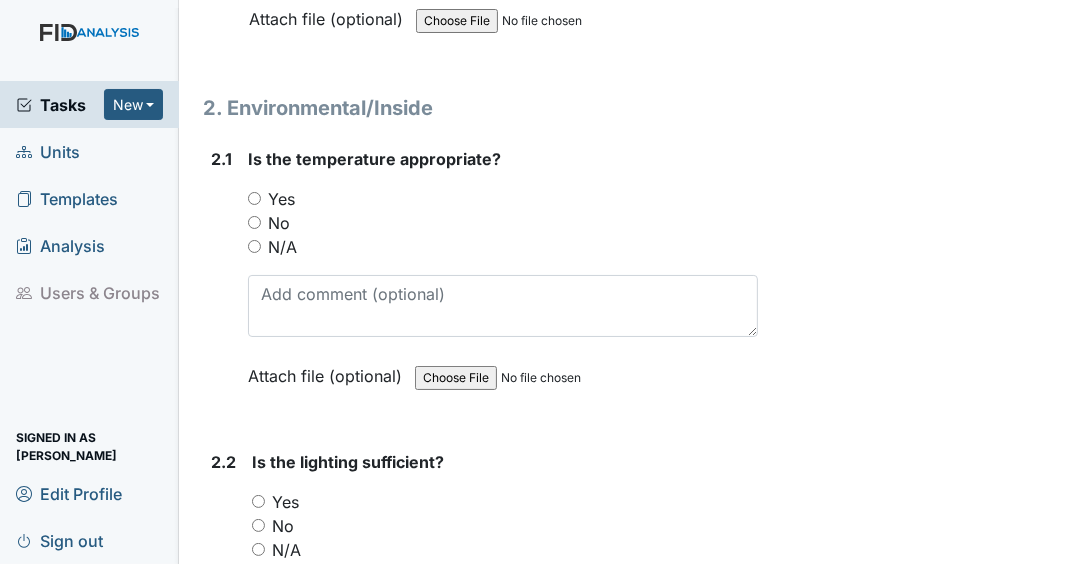 click on "Yes" at bounding box center (254, 198) 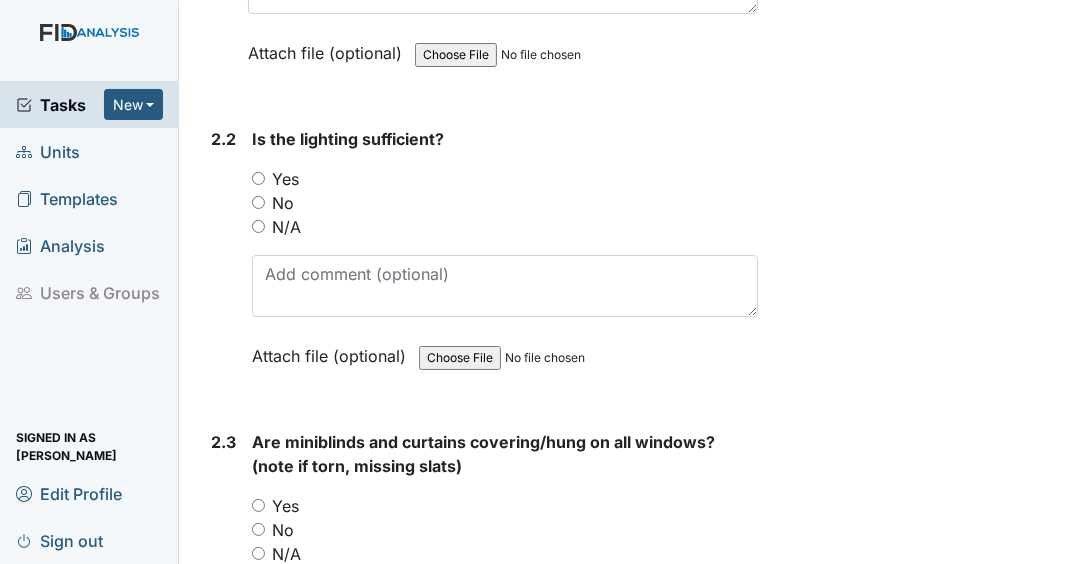 scroll, scrollTop: 3200, scrollLeft: 0, axis: vertical 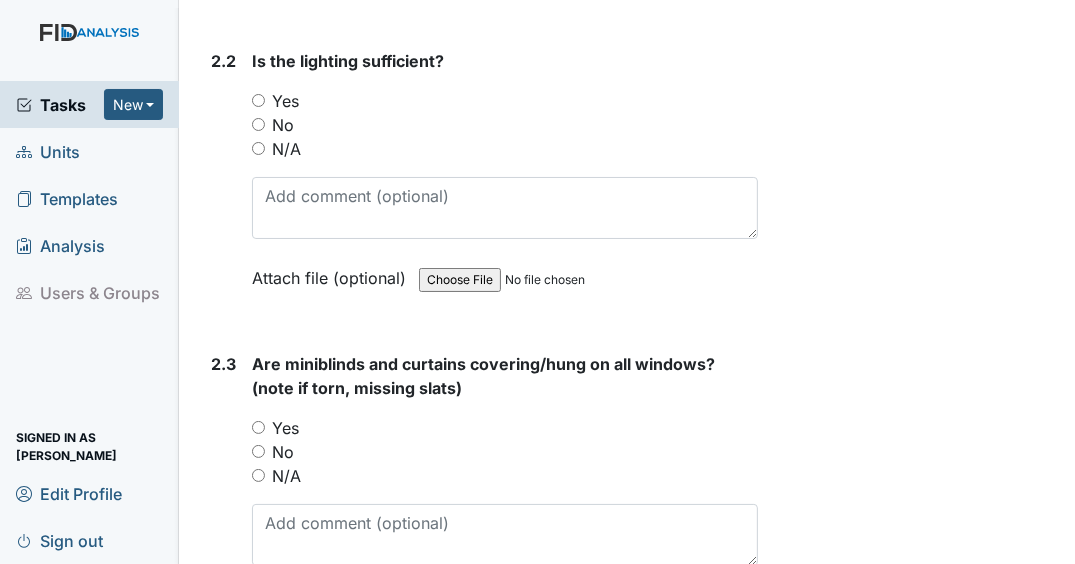 click on "Yes" at bounding box center [258, 100] 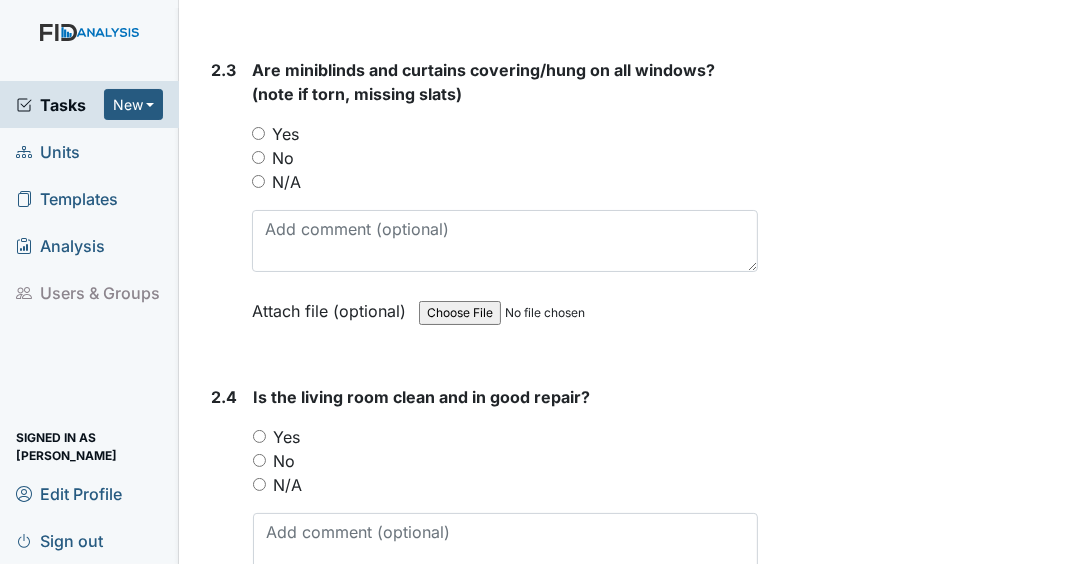 scroll, scrollTop: 3520, scrollLeft: 0, axis: vertical 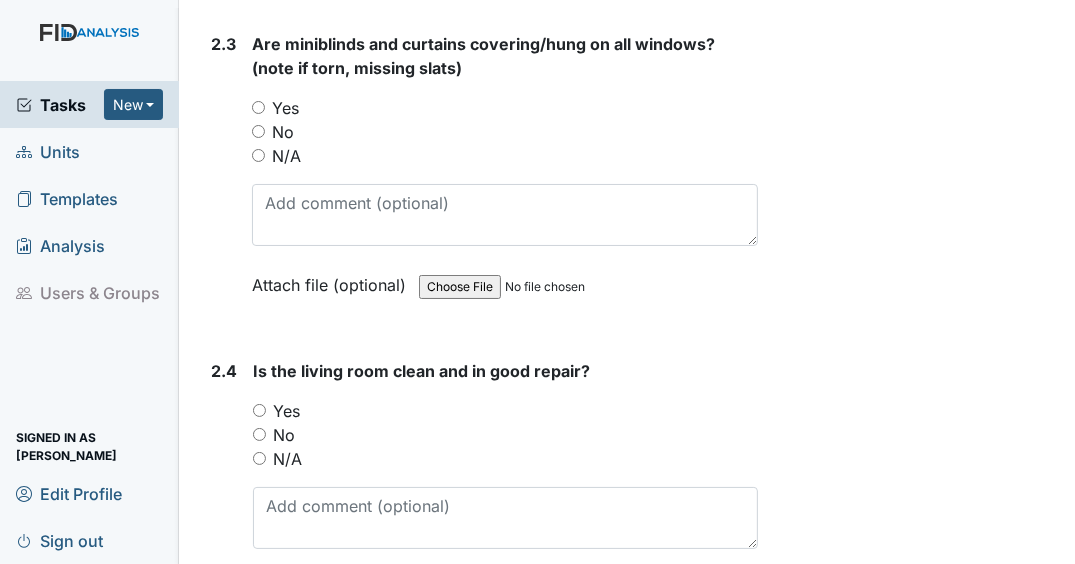 click on "Yes" at bounding box center [258, 107] 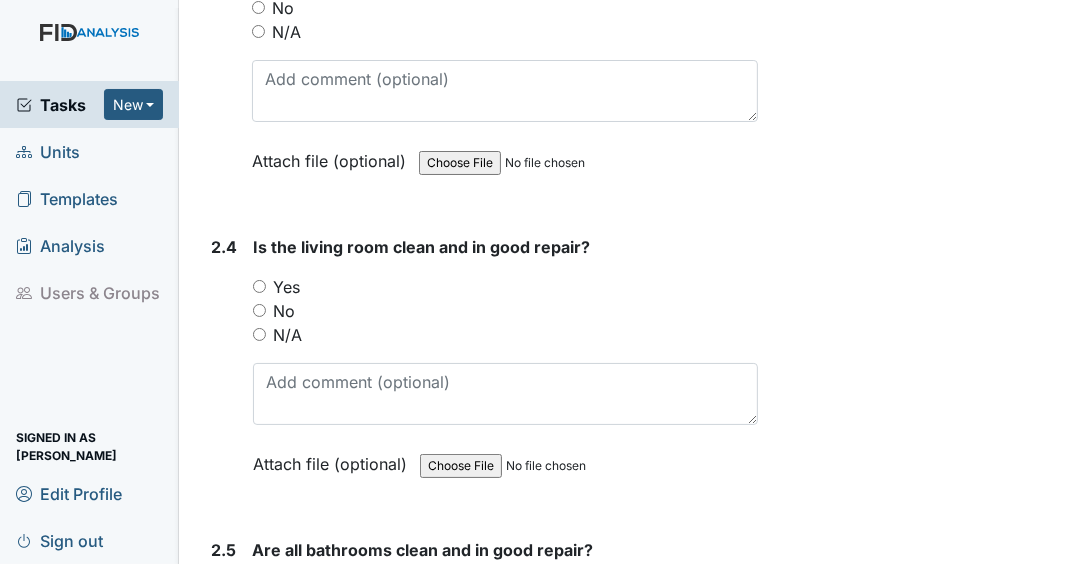 scroll, scrollTop: 3760, scrollLeft: 0, axis: vertical 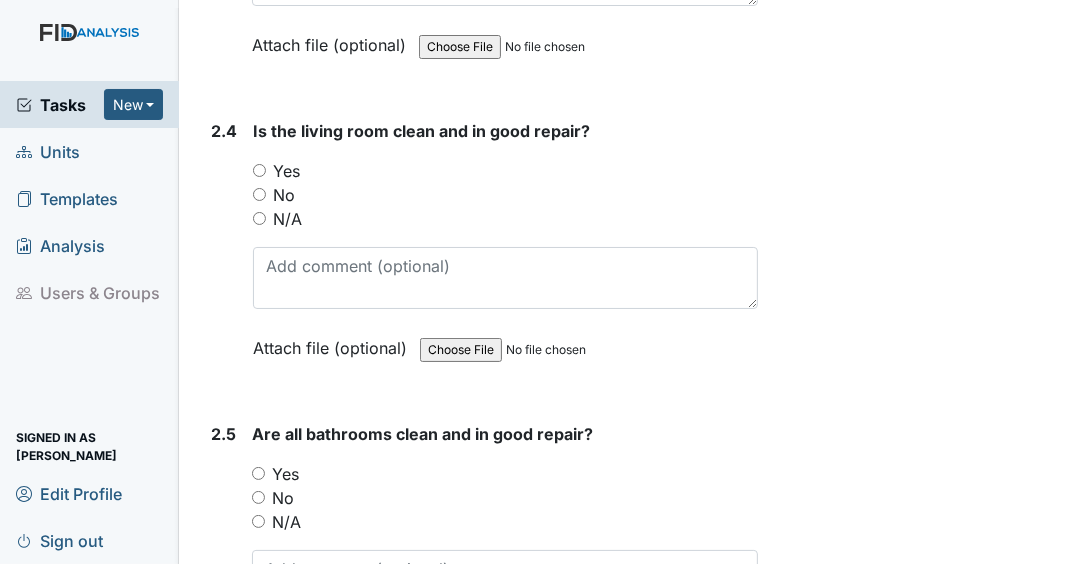 click on "Yes" at bounding box center [259, 170] 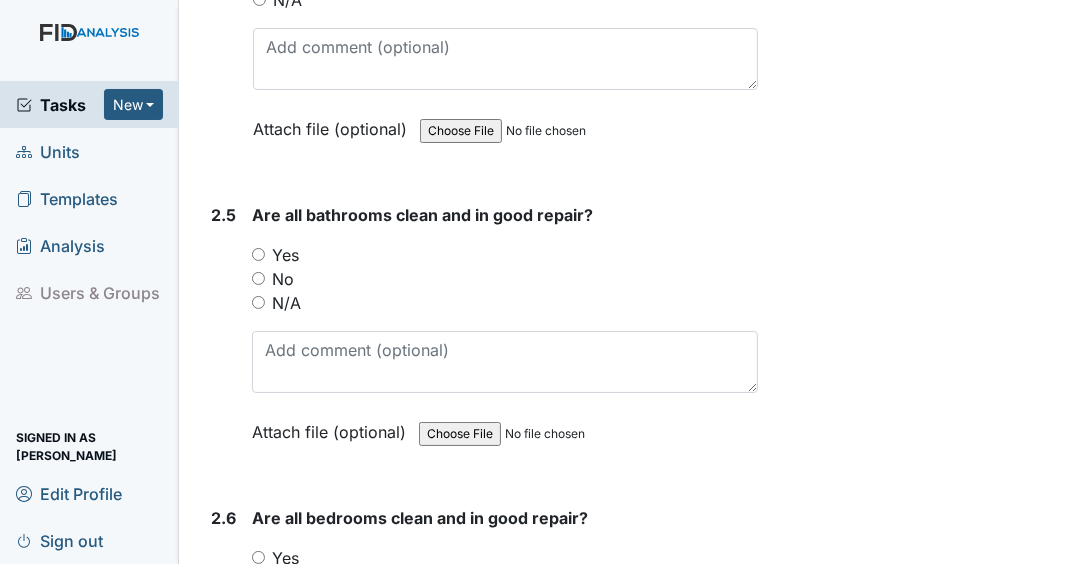 scroll, scrollTop: 4000, scrollLeft: 0, axis: vertical 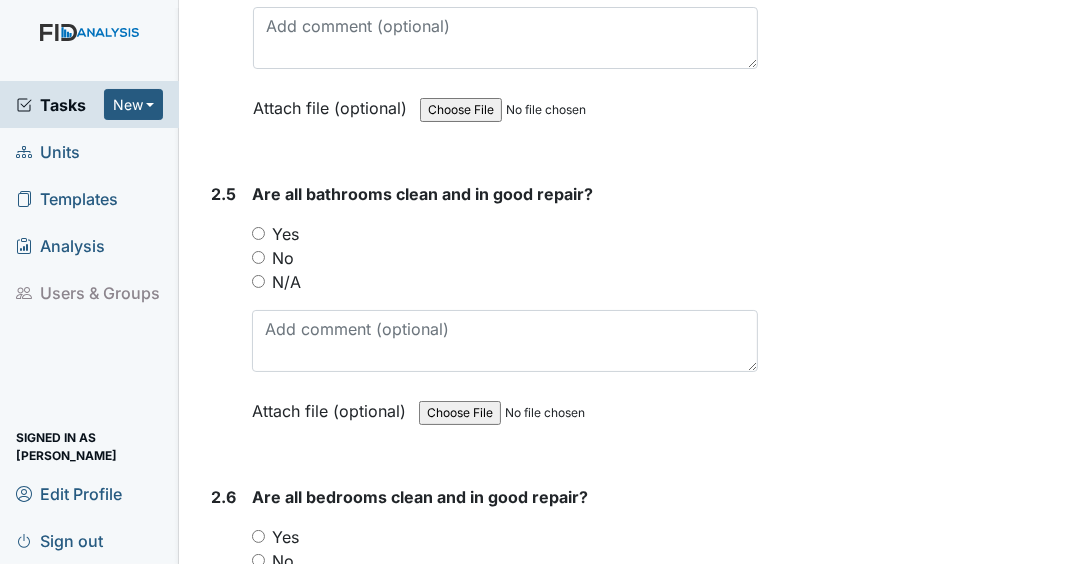 click on "Yes" at bounding box center [258, 233] 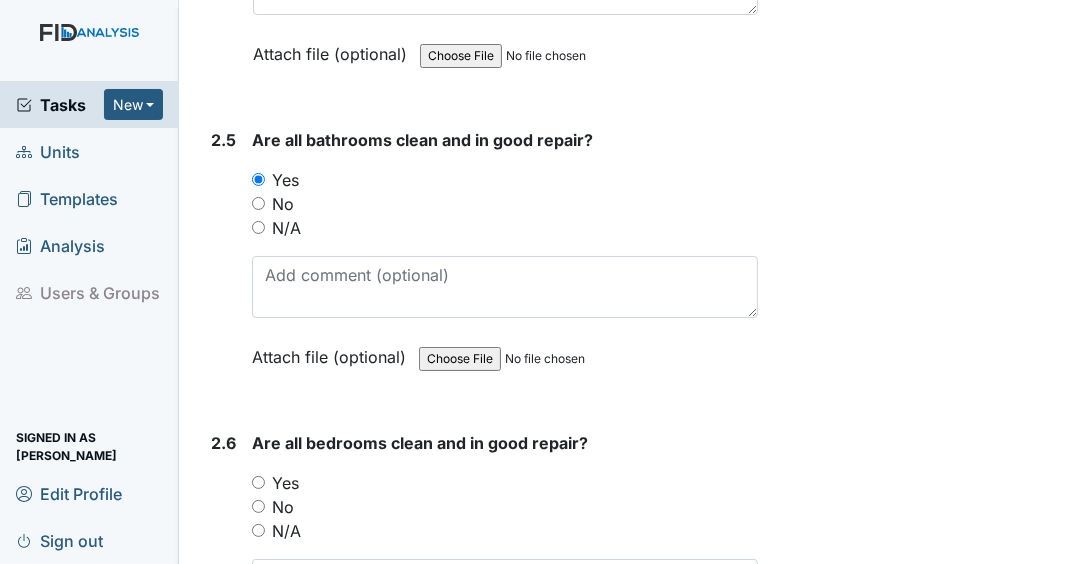 scroll, scrollTop: 4320, scrollLeft: 0, axis: vertical 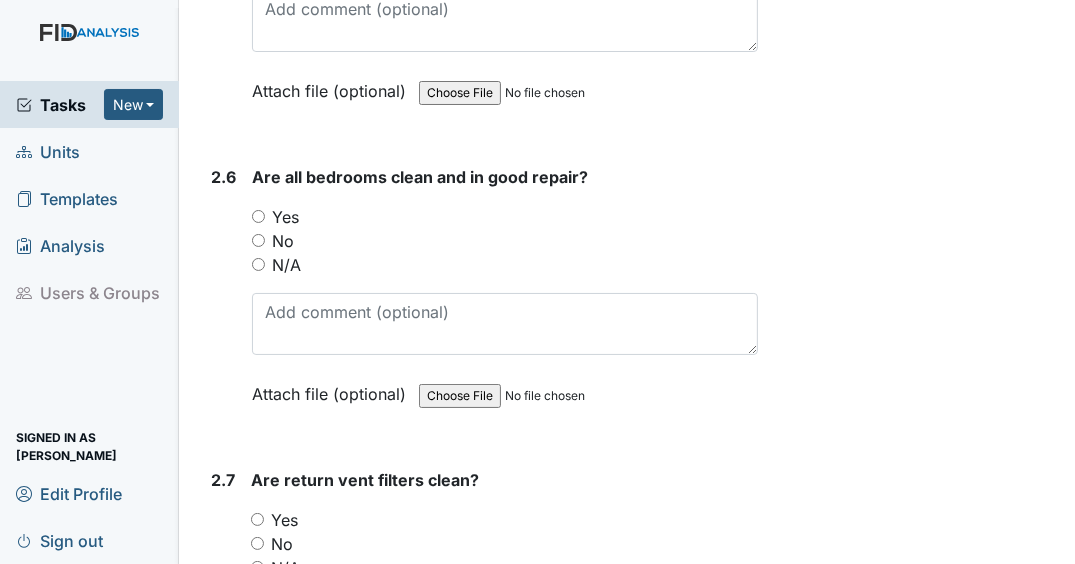 click on "Yes" at bounding box center [258, 216] 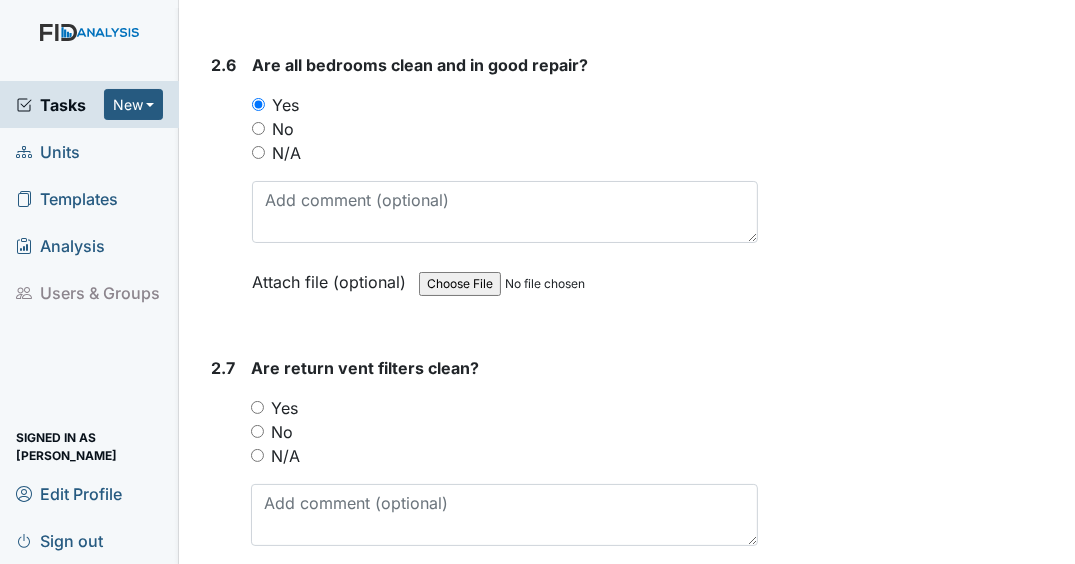 scroll, scrollTop: 4640, scrollLeft: 0, axis: vertical 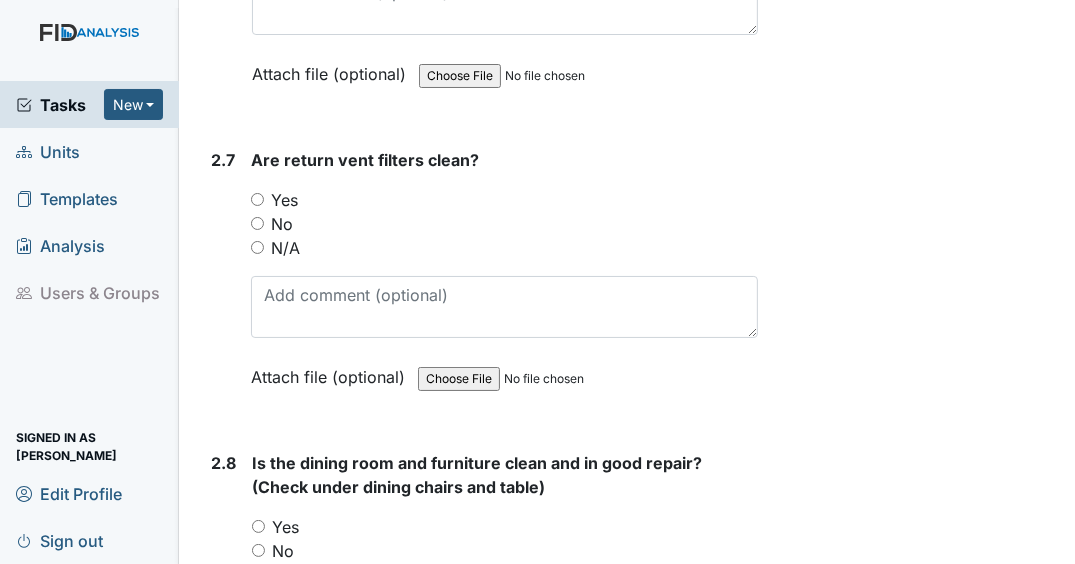 click on "Yes" at bounding box center (257, 199) 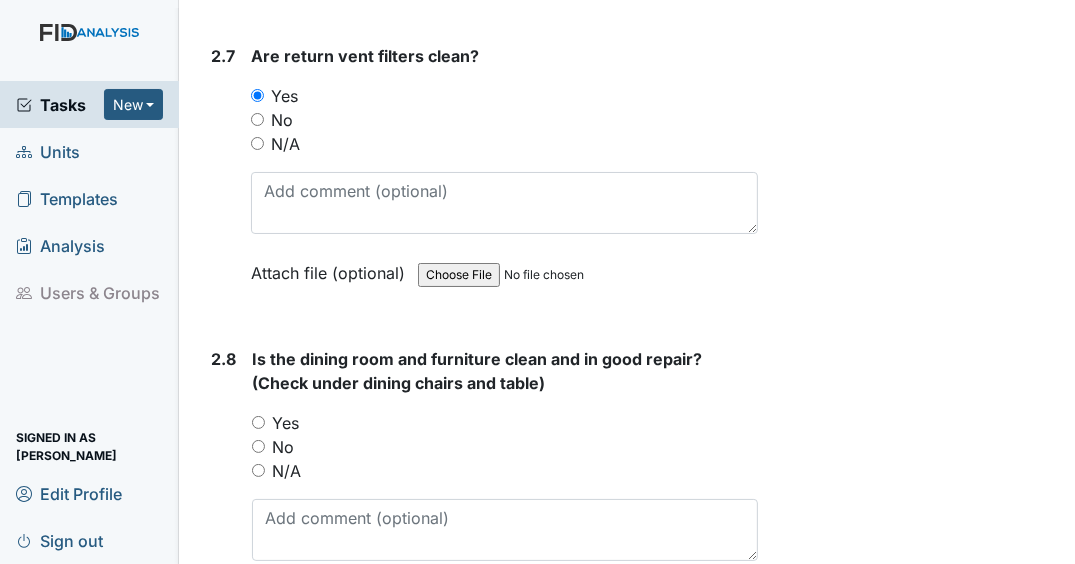 scroll, scrollTop: 4880, scrollLeft: 0, axis: vertical 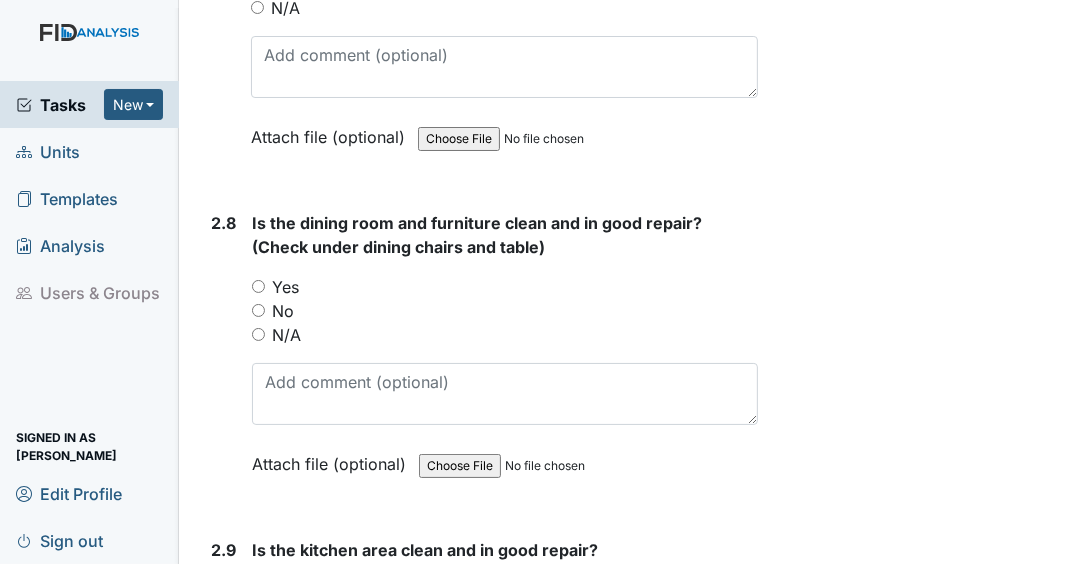click on "Yes" at bounding box center [258, 286] 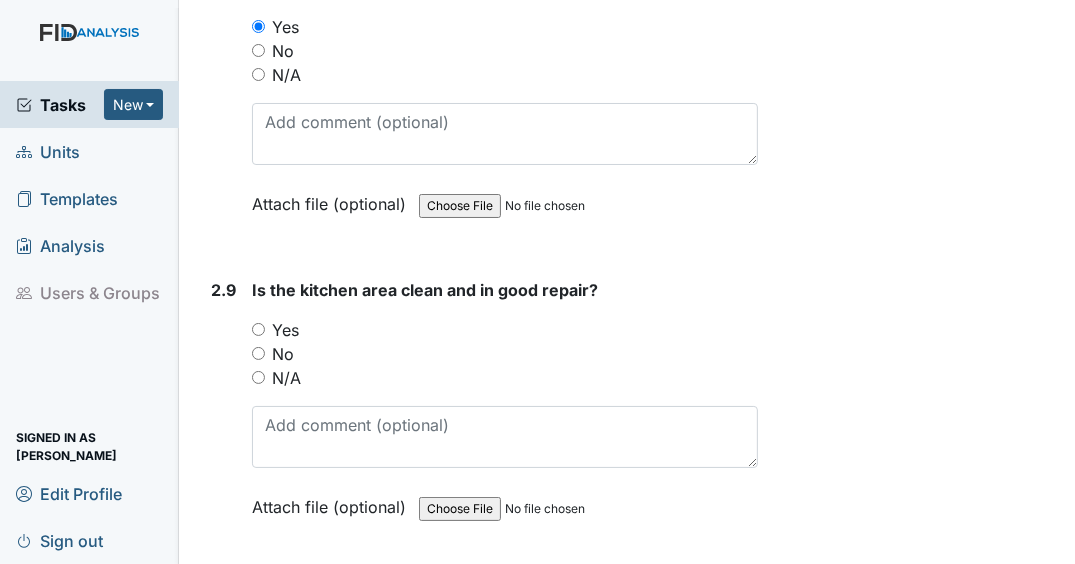 scroll, scrollTop: 5120, scrollLeft: 0, axis: vertical 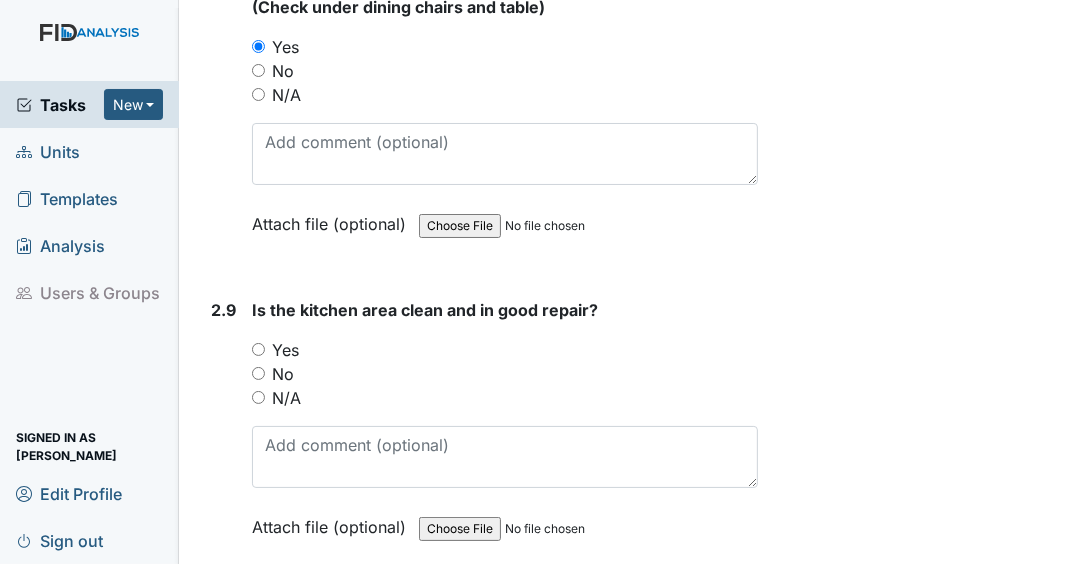 drag, startPoint x: 259, startPoint y: 327, endPoint x: 270, endPoint y: 320, distance: 13.038404 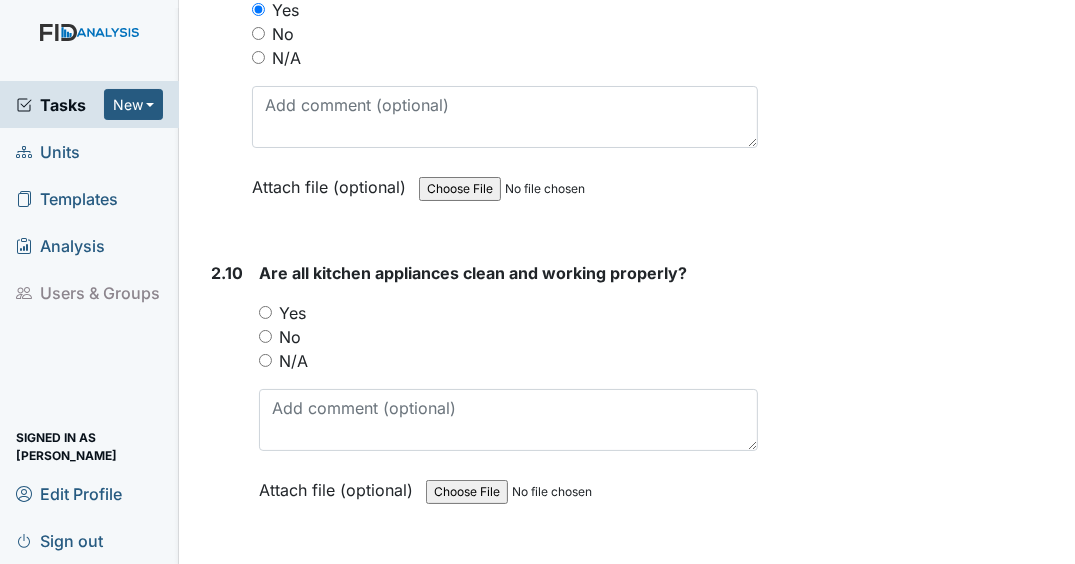 scroll, scrollTop: 5440, scrollLeft: 0, axis: vertical 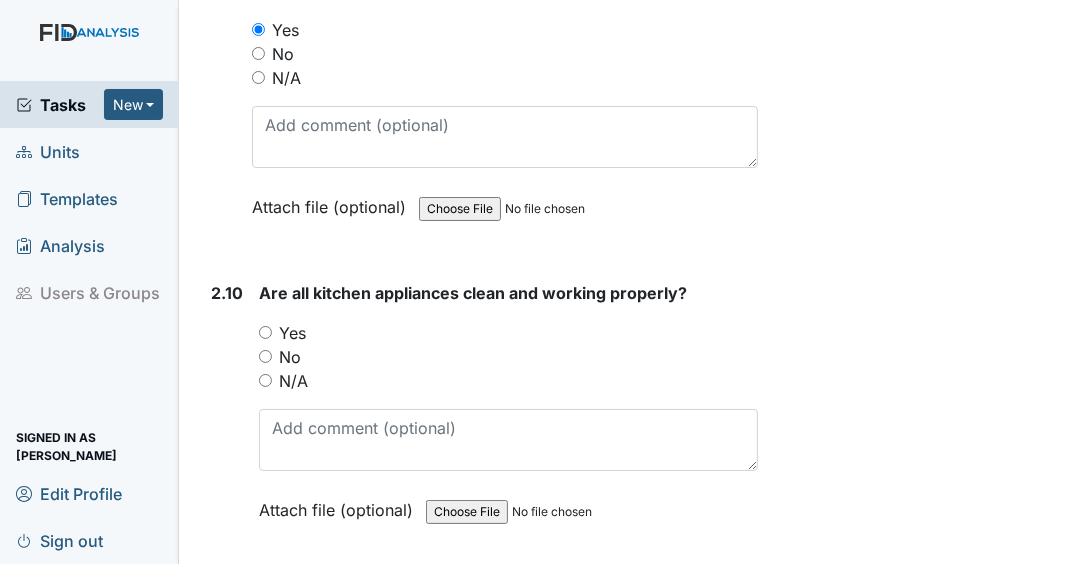click on "Yes" at bounding box center [265, 332] 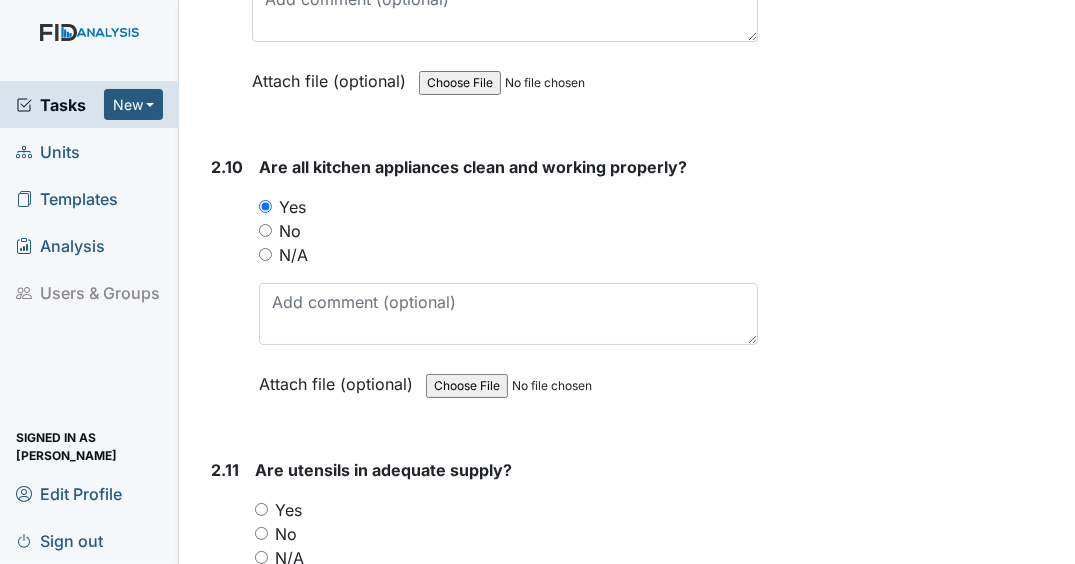 scroll, scrollTop: 5760, scrollLeft: 0, axis: vertical 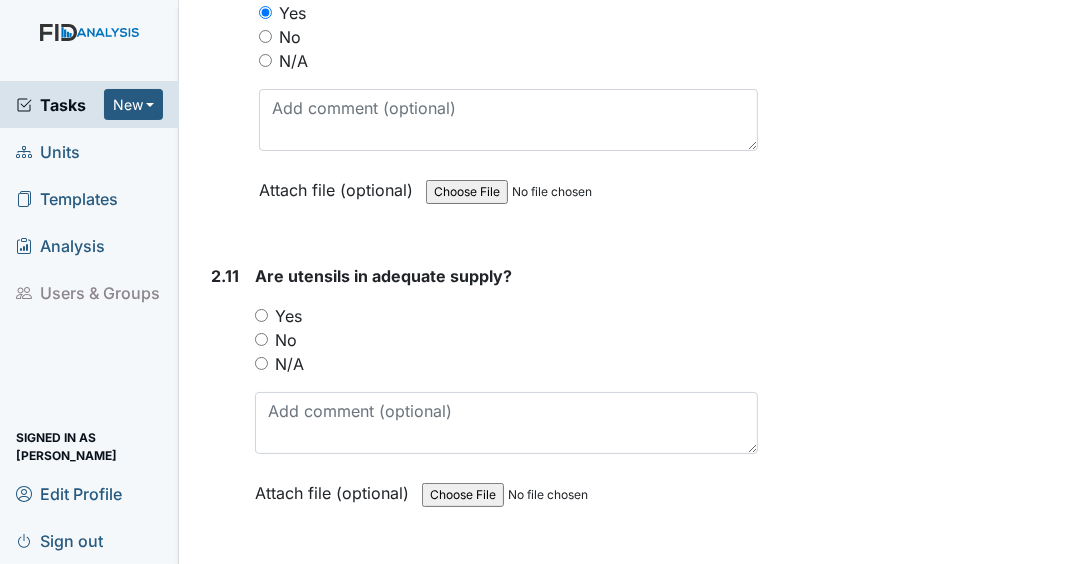 click on "Yes" at bounding box center [506, 316] 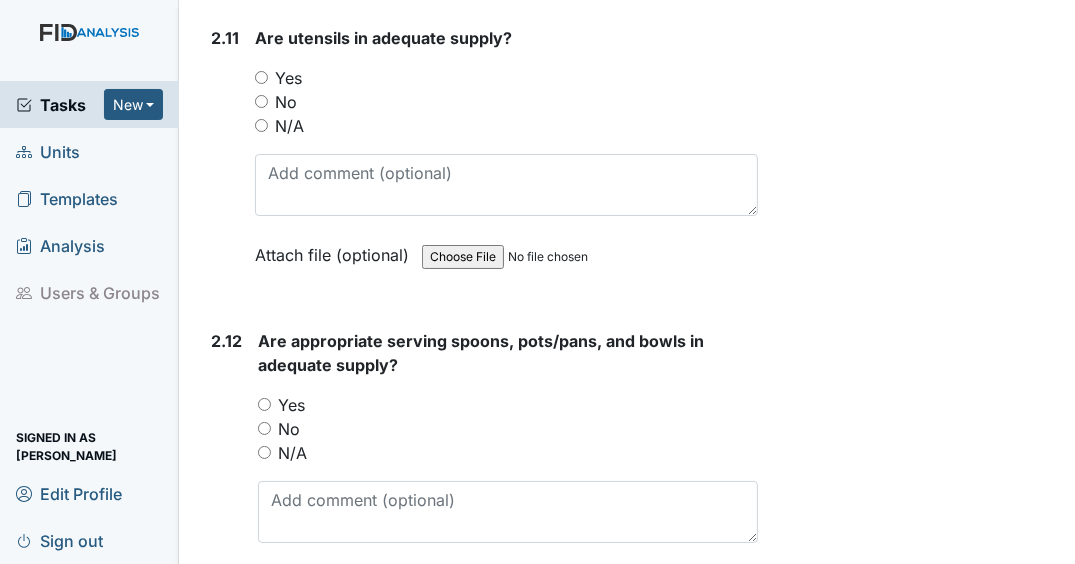 scroll, scrollTop: 6000, scrollLeft: 0, axis: vertical 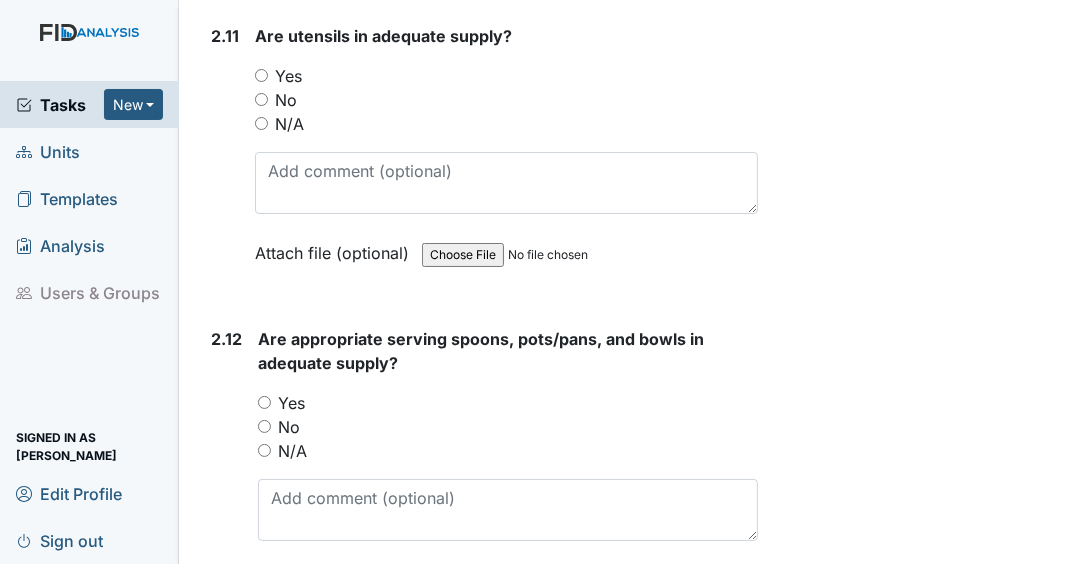 click on "Yes" at bounding box center (264, 402) 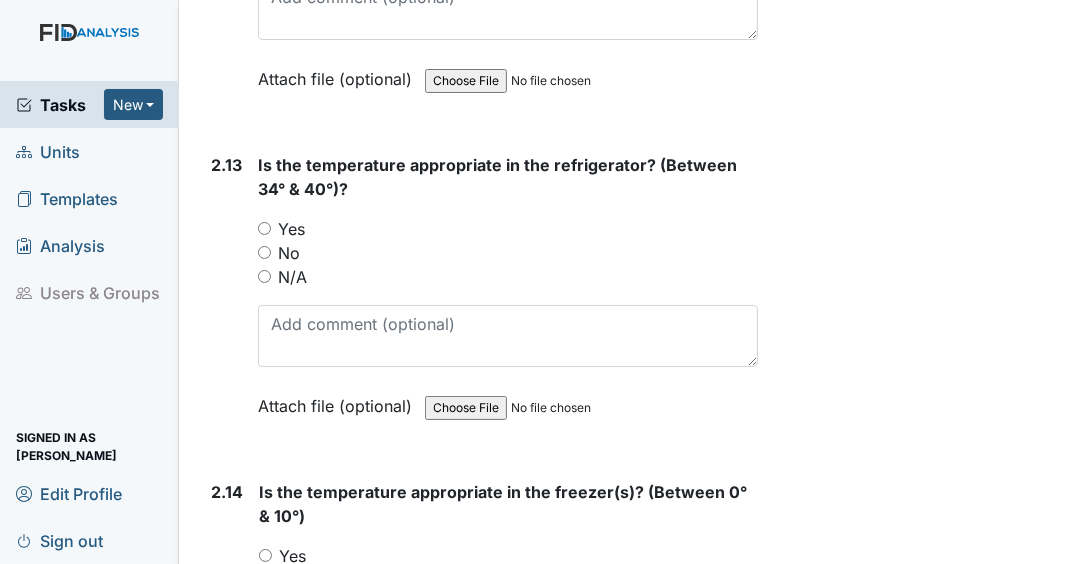 scroll, scrollTop: 6481, scrollLeft: 0, axis: vertical 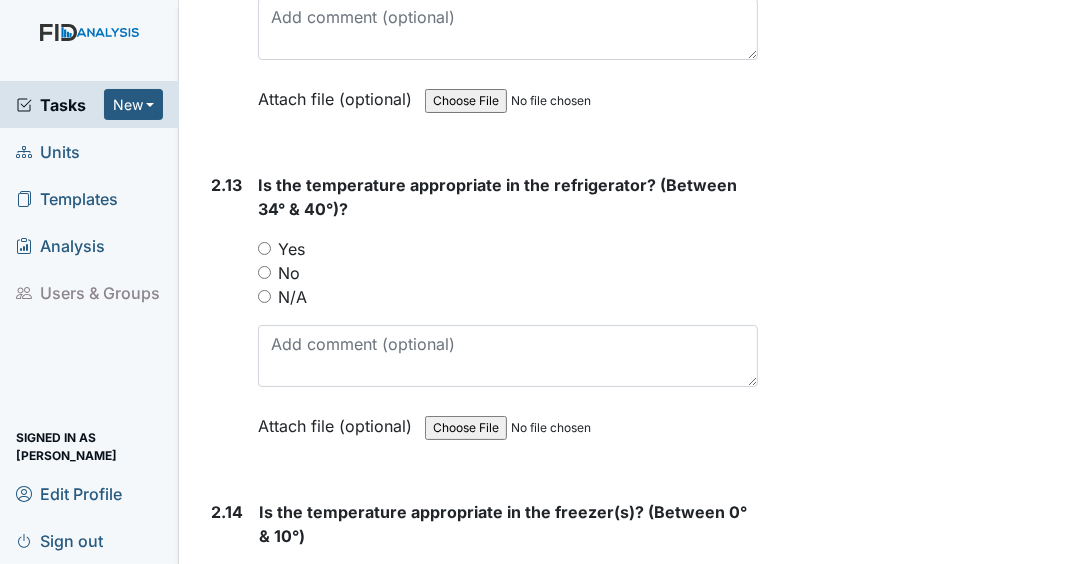 click on "Yes" at bounding box center (264, 248) 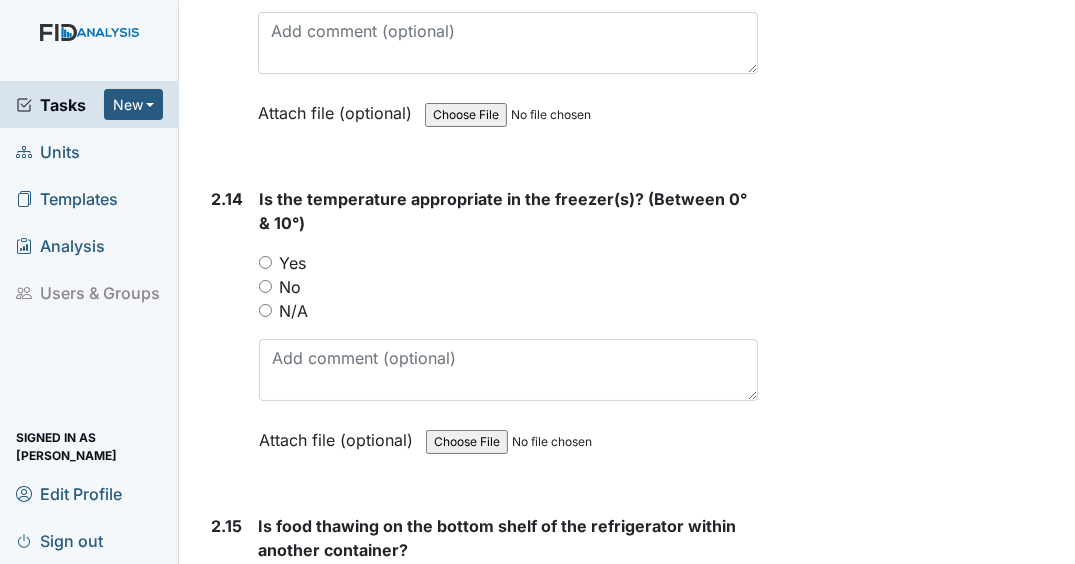 scroll, scrollTop: 6801, scrollLeft: 0, axis: vertical 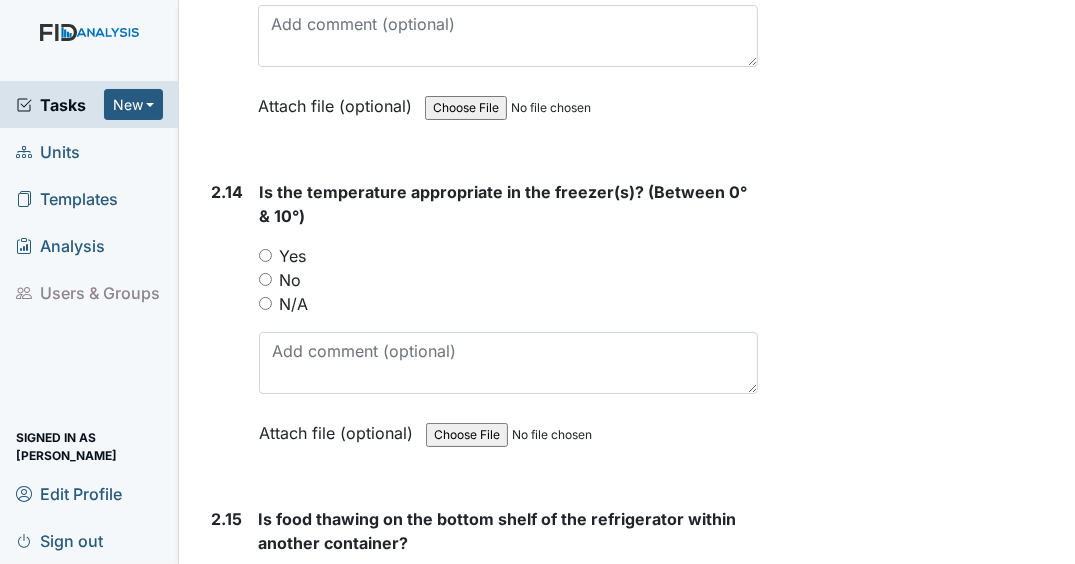 click on "Yes" at bounding box center [265, 255] 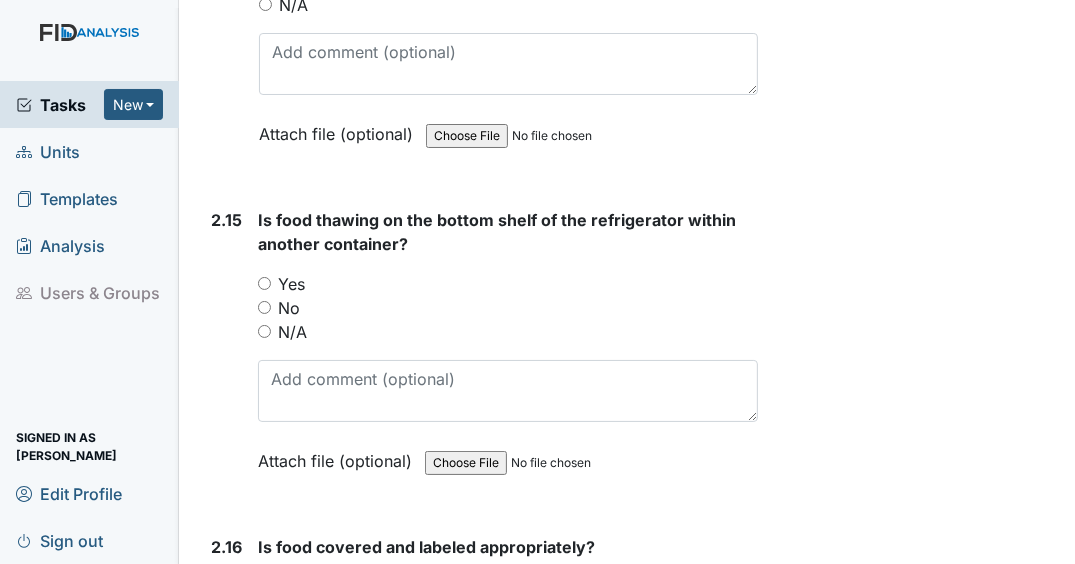 scroll, scrollTop: 7120, scrollLeft: 0, axis: vertical 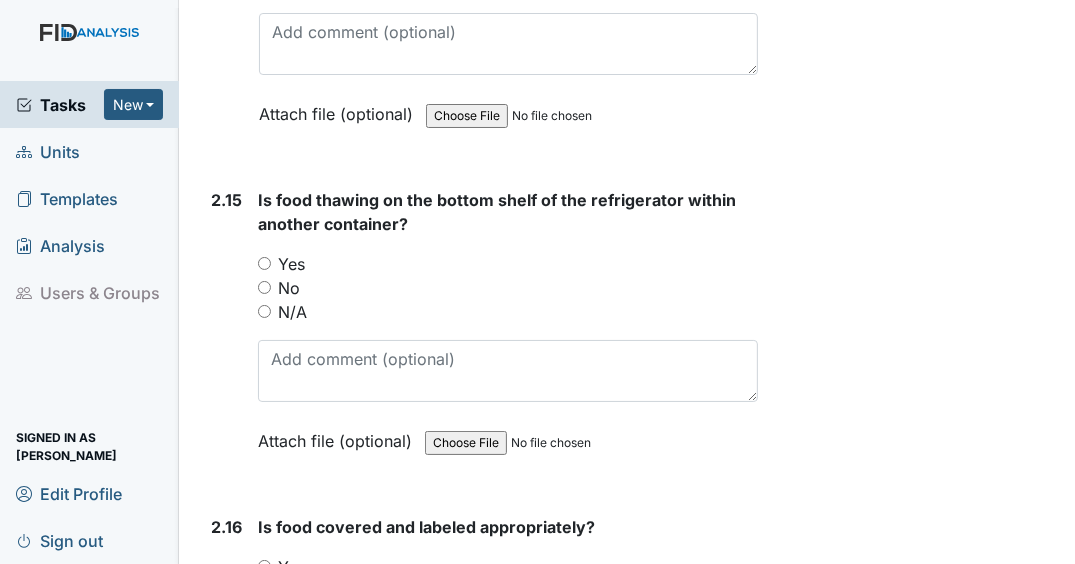 click on "Yes" at bounding box center (264, 263) 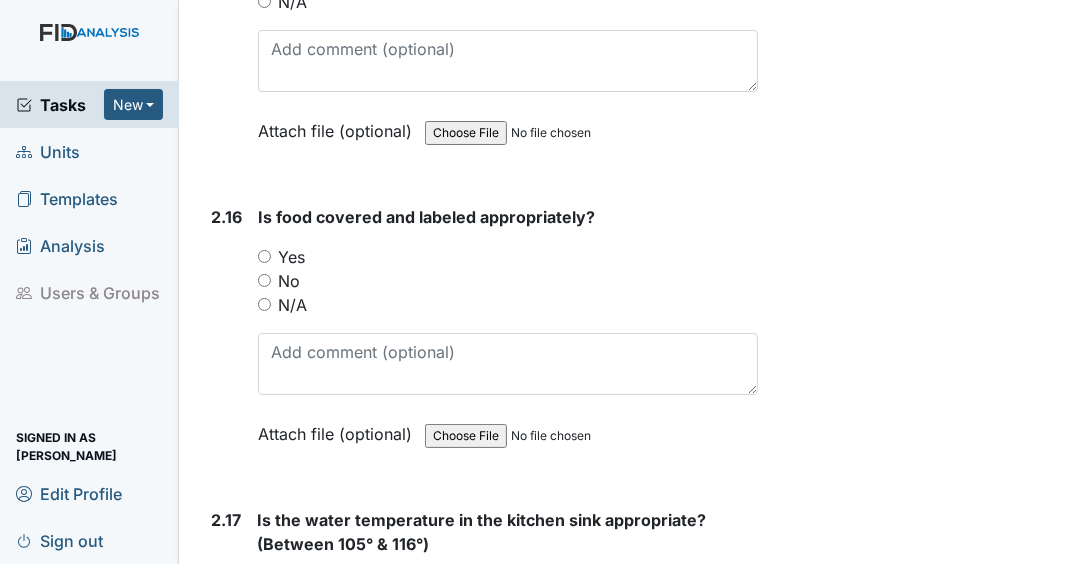 scroll, scrollTop: 7440, scrollLeft: 0, axis: vertical 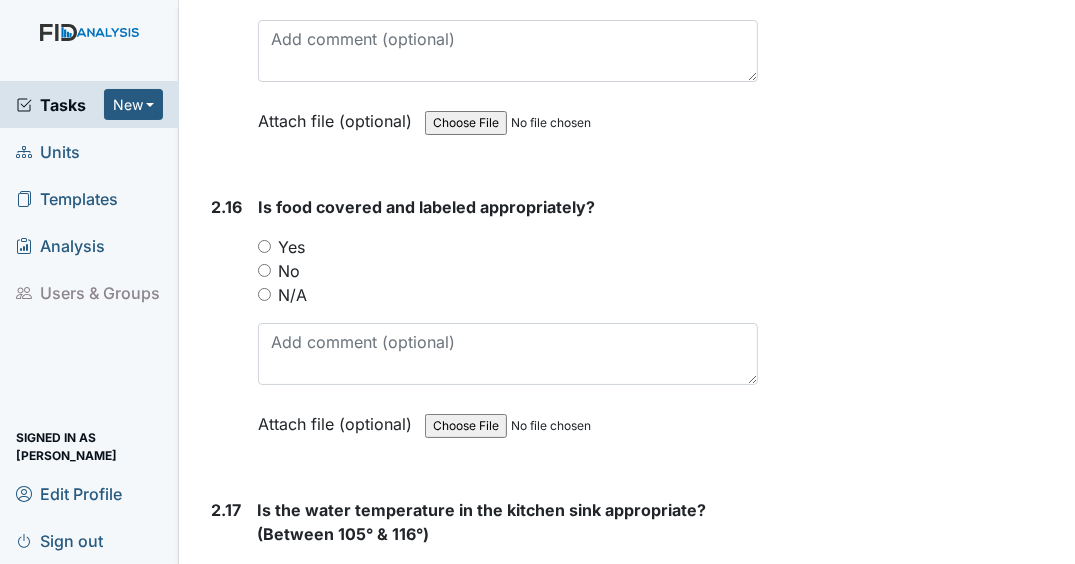 drag, startPoint x: 266, startPoint y: 214, endPoint x: 277, endPoint y: 206, distance: 13.601471 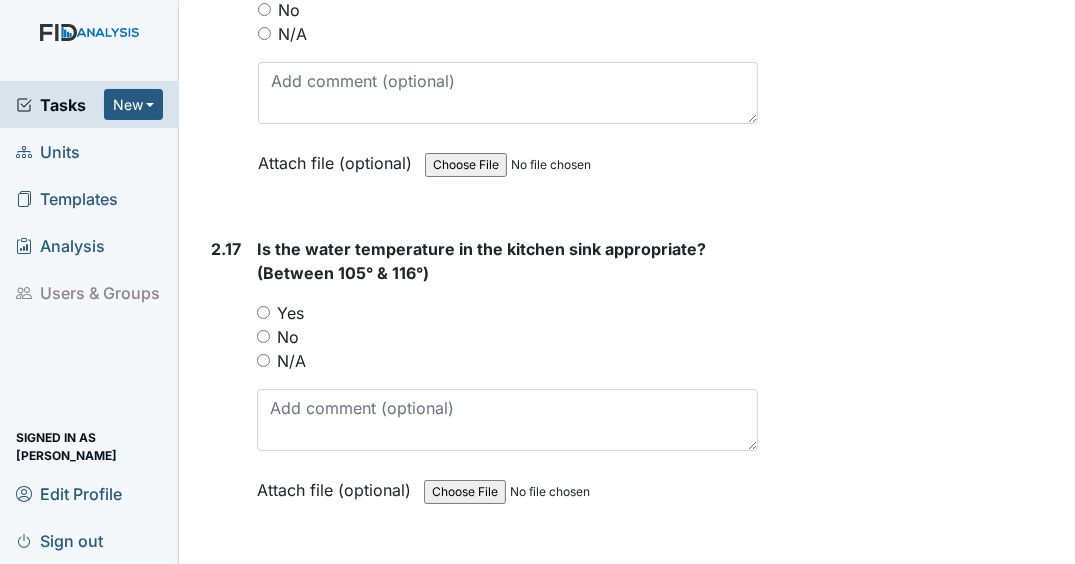 scroll, scrollTop: 7681, scrollLeft: 0, axis: vertical 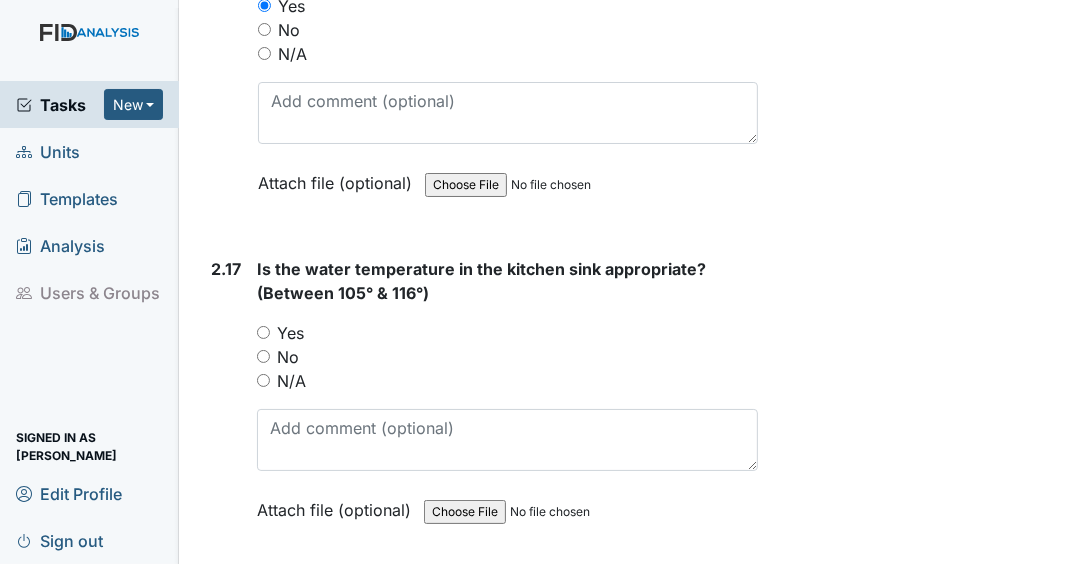click on "Yes" at bounding box center [263, 332] 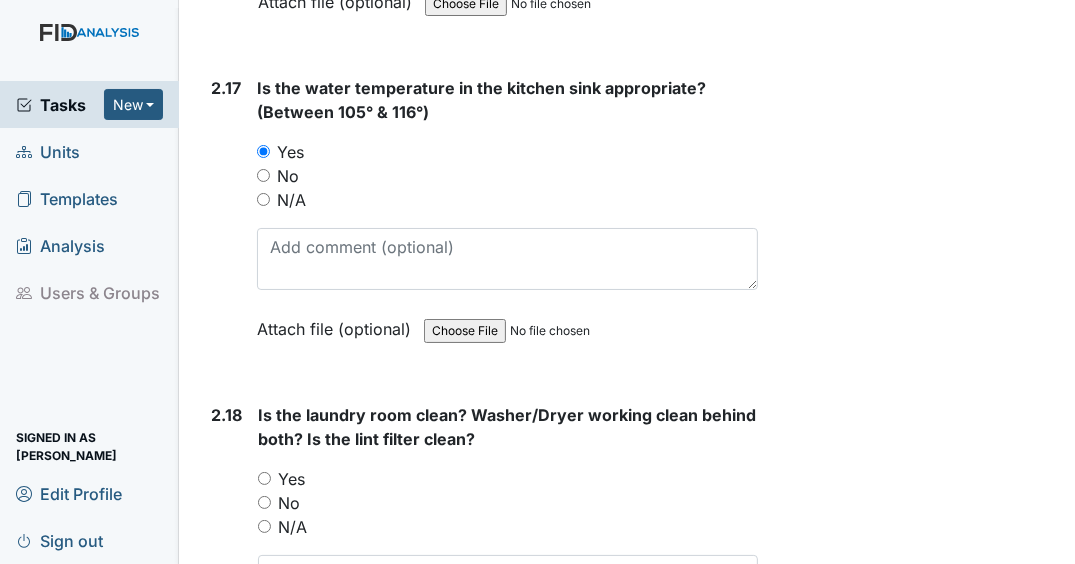 scroll, scrollTop: 8081, scrollLeft: 0, axis: vertical 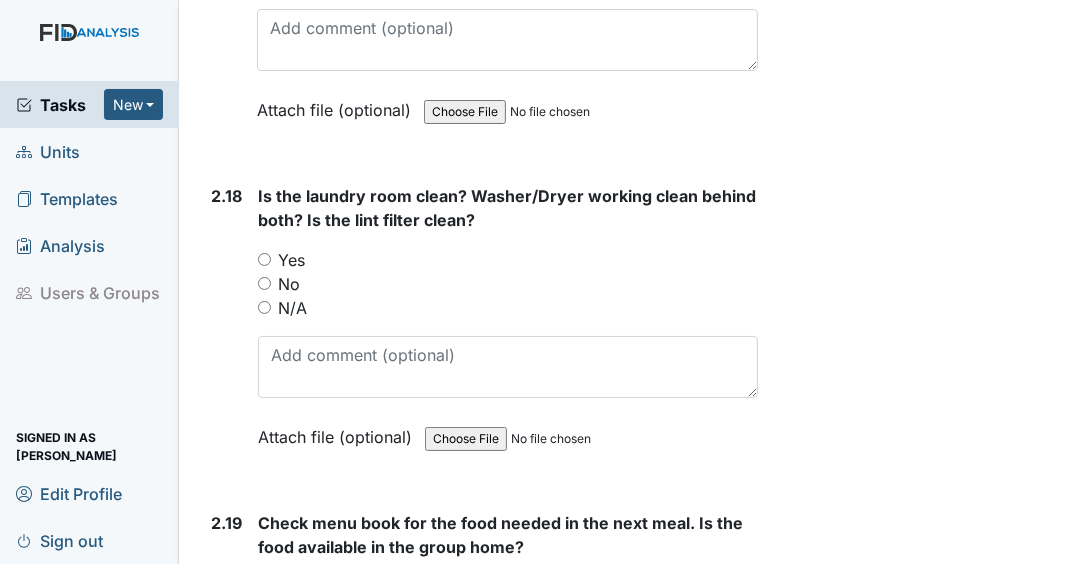 drag, startPoint x: 263, startPoint y: 228, endPoint x: 277, endPoint y: 220, distance: 16.124516 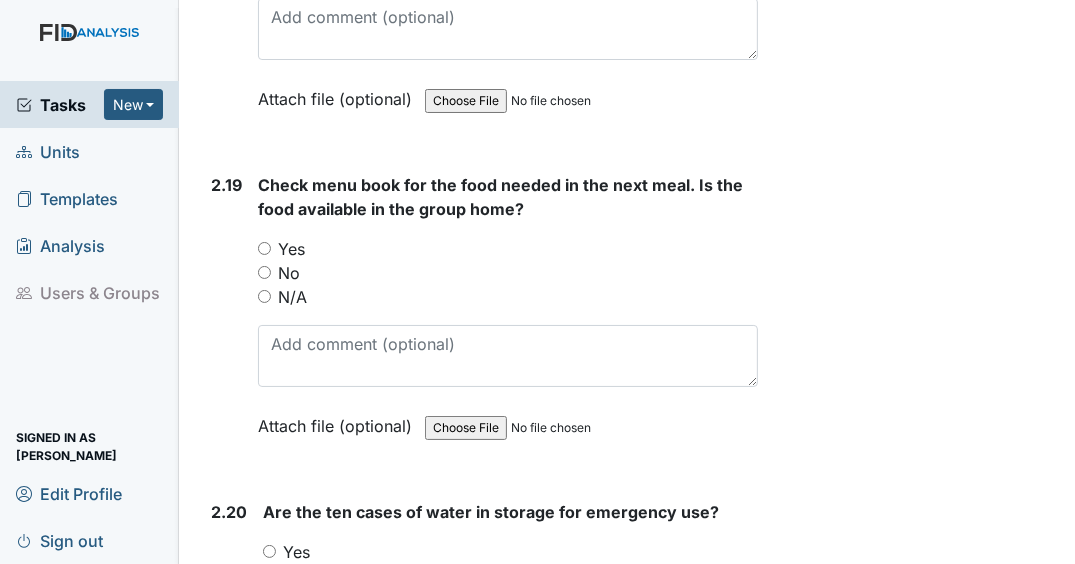 scroll, scrollTop: 8400, scrollLeft: 0, axis: vertical 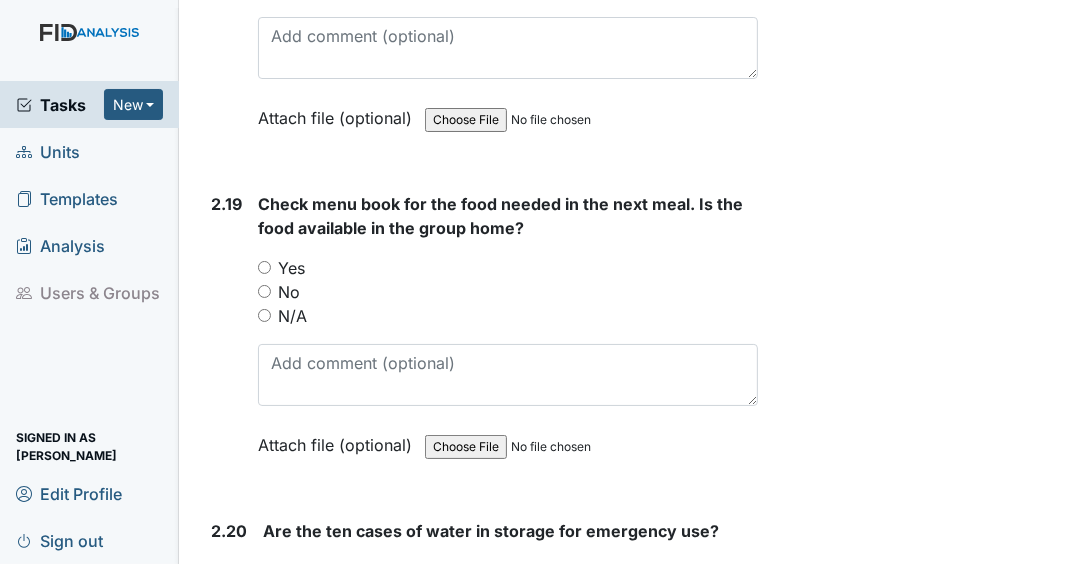 drag, startPoint x: 264, startPoint y: 233, endPoint x: 300, endPoint y: 211, distance: 42.190044 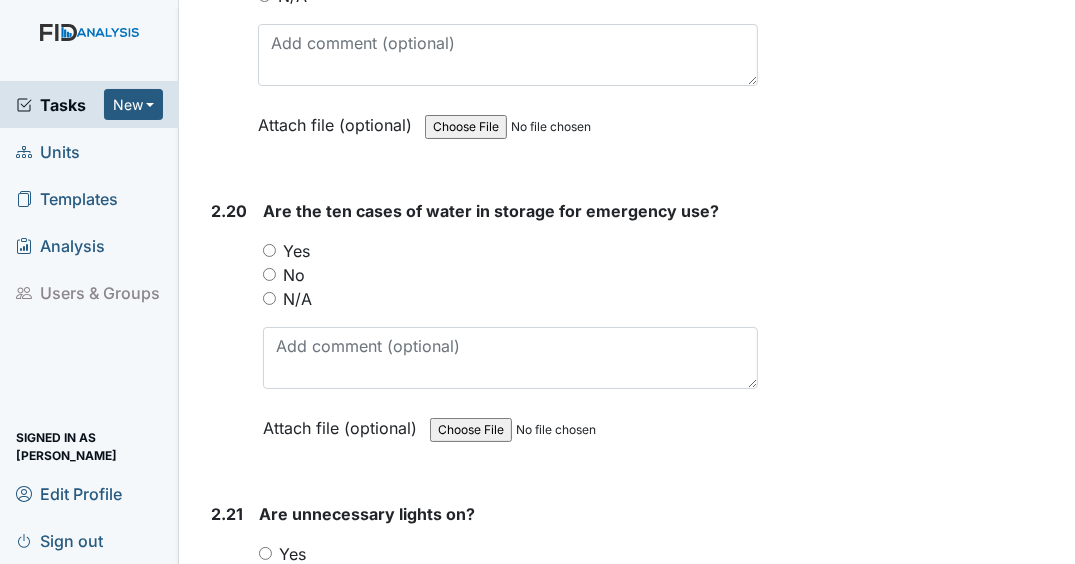 scroll, scrollTop: 8800, scrollLeft: 0, axis: vertical 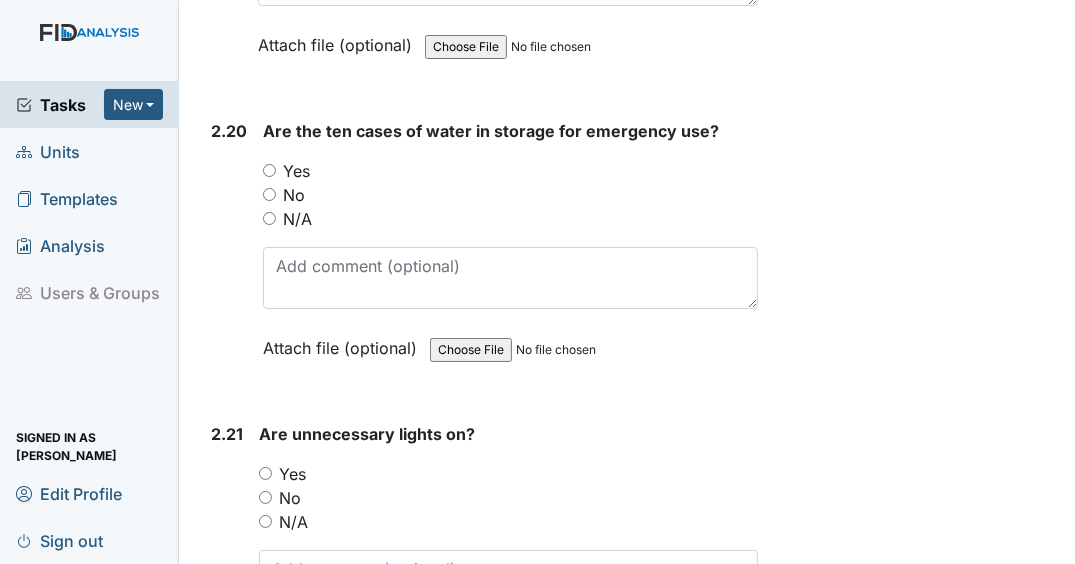 click on "Yes" at bounding box center [269, 170] 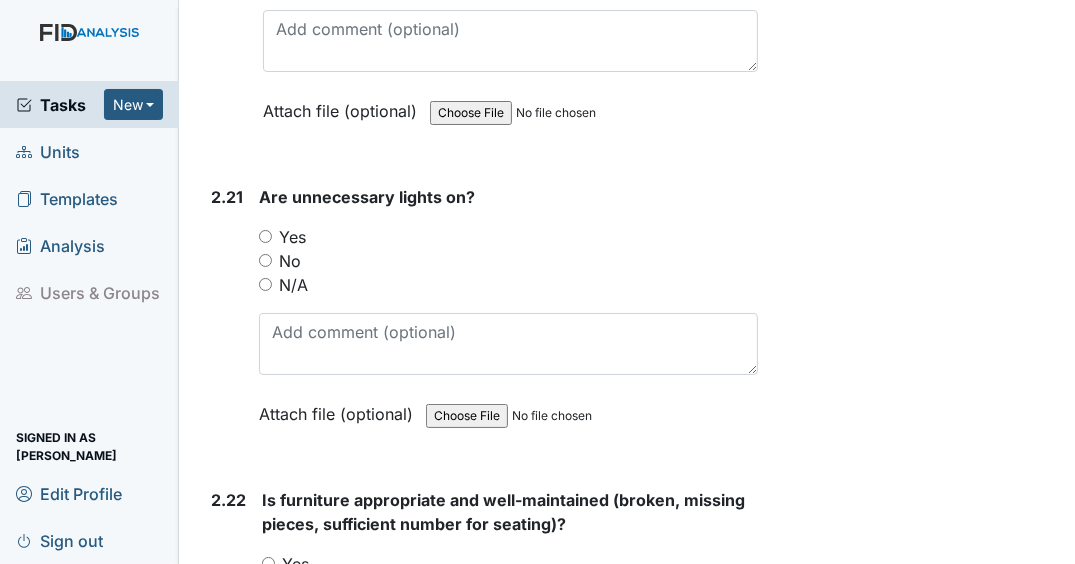 scroll, scrollTop: 9040, scrollLeft: 0, axis: vertical 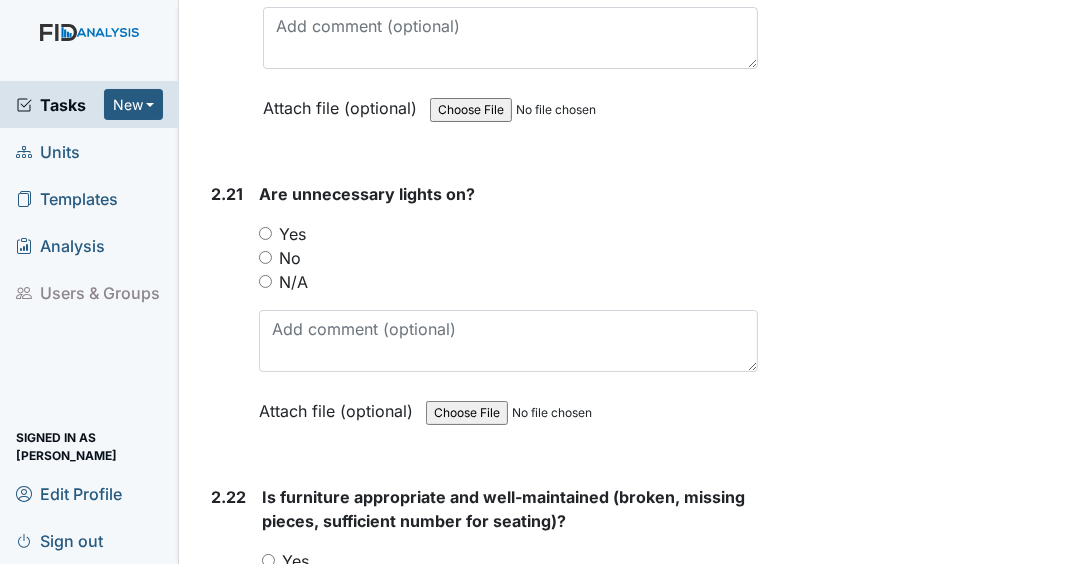click on "No" at bounding box center [265, 257] 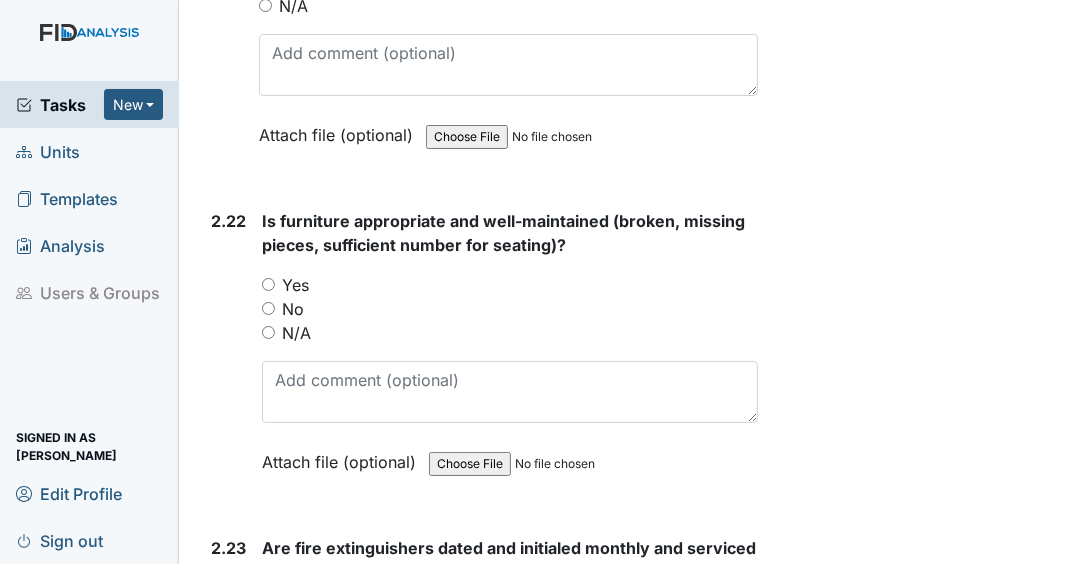 scroll, scrollTop: 9360, scrollLeft: 0, axis: vertical 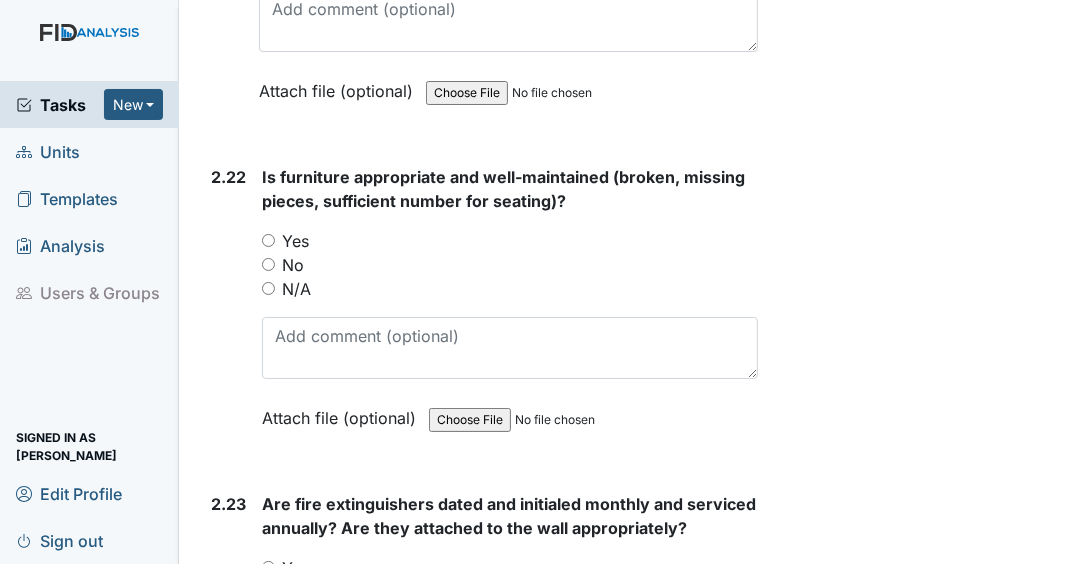 click on "Yes" at bounding box center [268, 240] 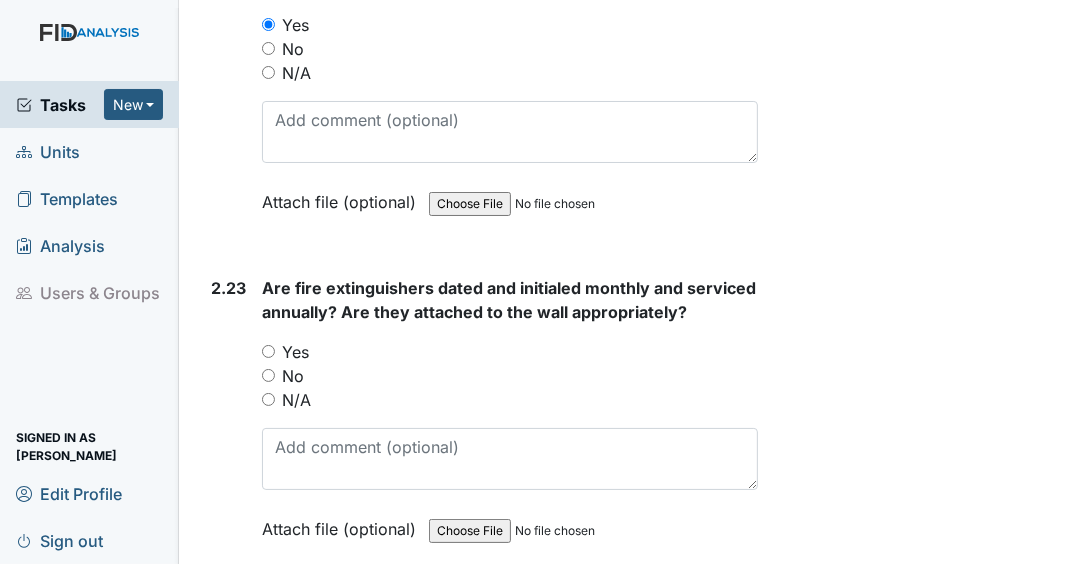 scroll, scrollTop: 9600, scrollLeft: 0, axis: vertical 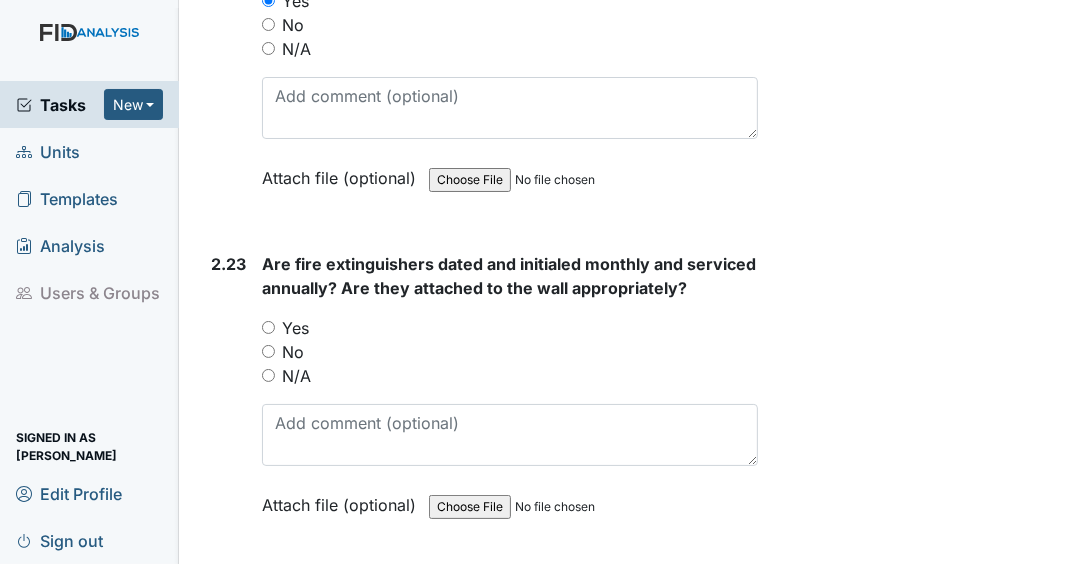 click on "Yes" at bounding box center [268, 327] 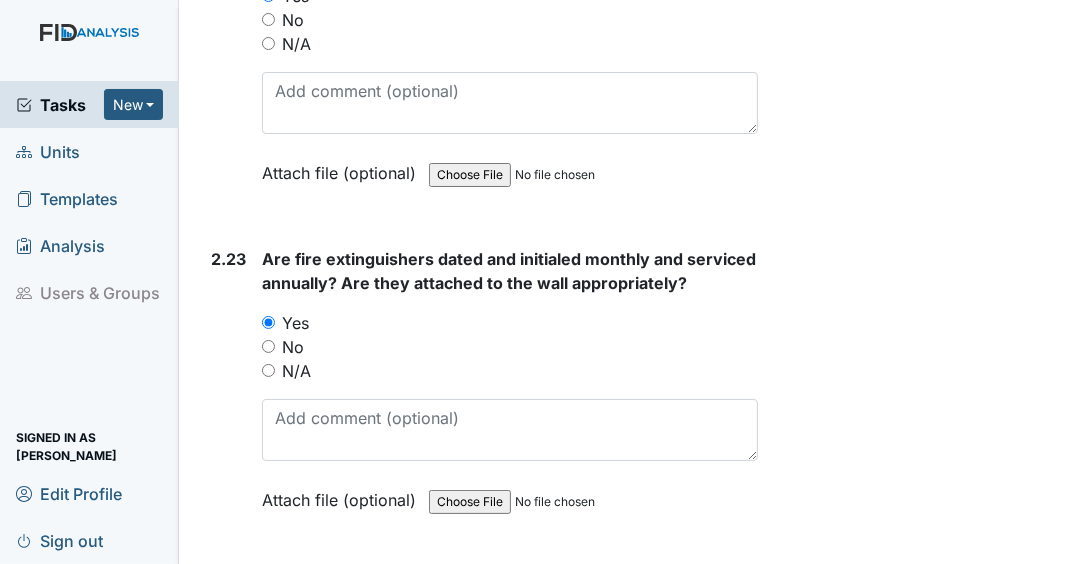 scroll, scrollTop: 10000, scrollLeft: 0, axis: vertical 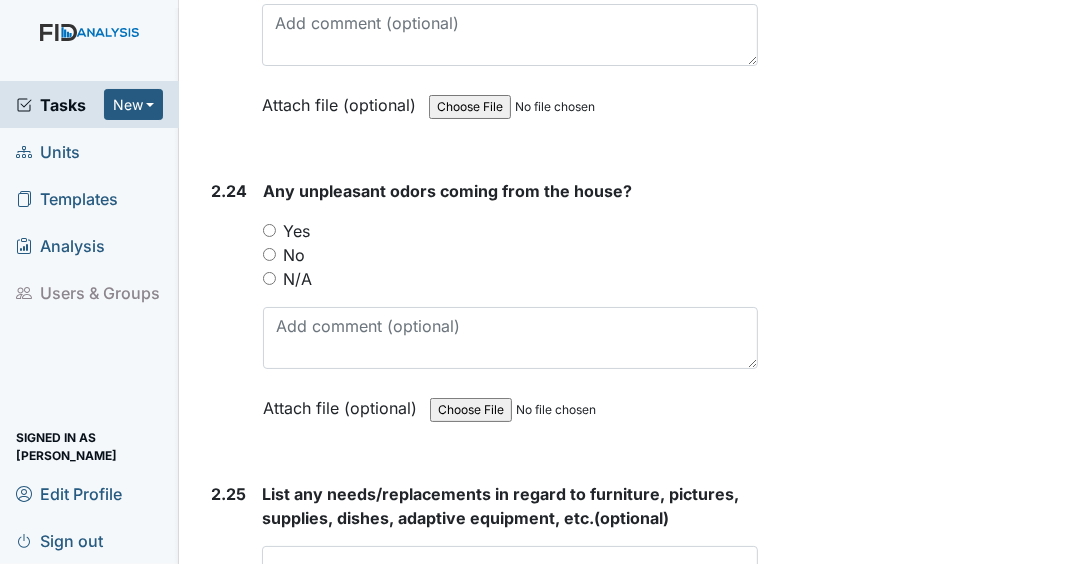 click on "No" at bounding box center [269, 254] 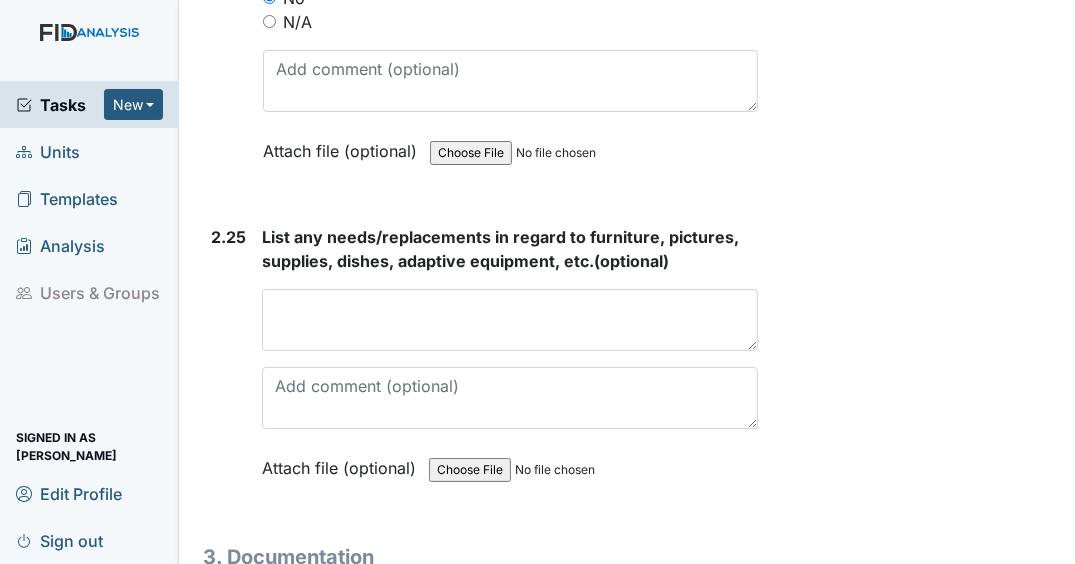 scroll, scrollTop: 10320, scrollLeft: 0, axis: vertical 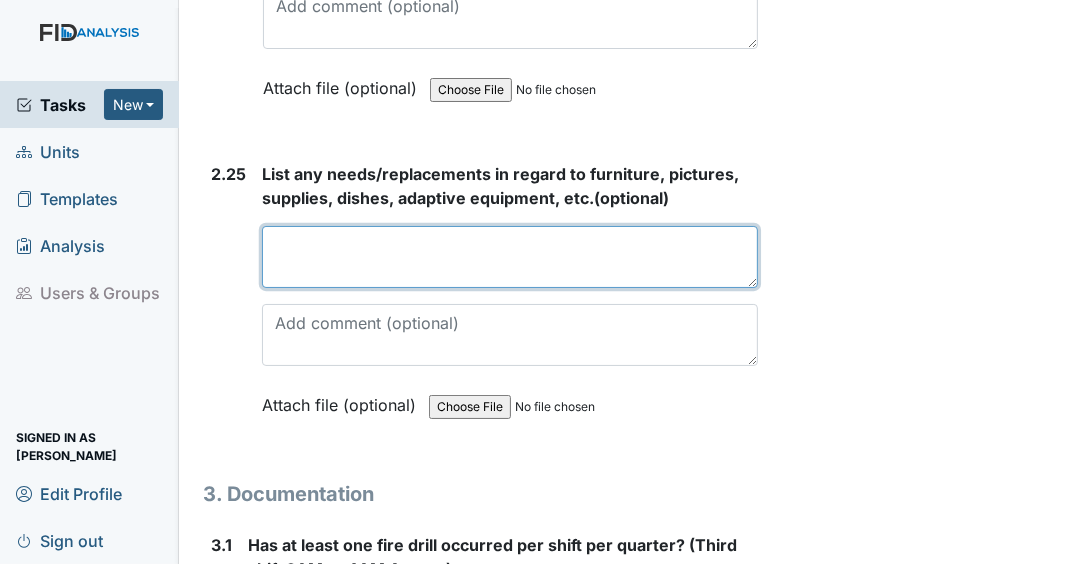 click at bounding box center [510, 257] 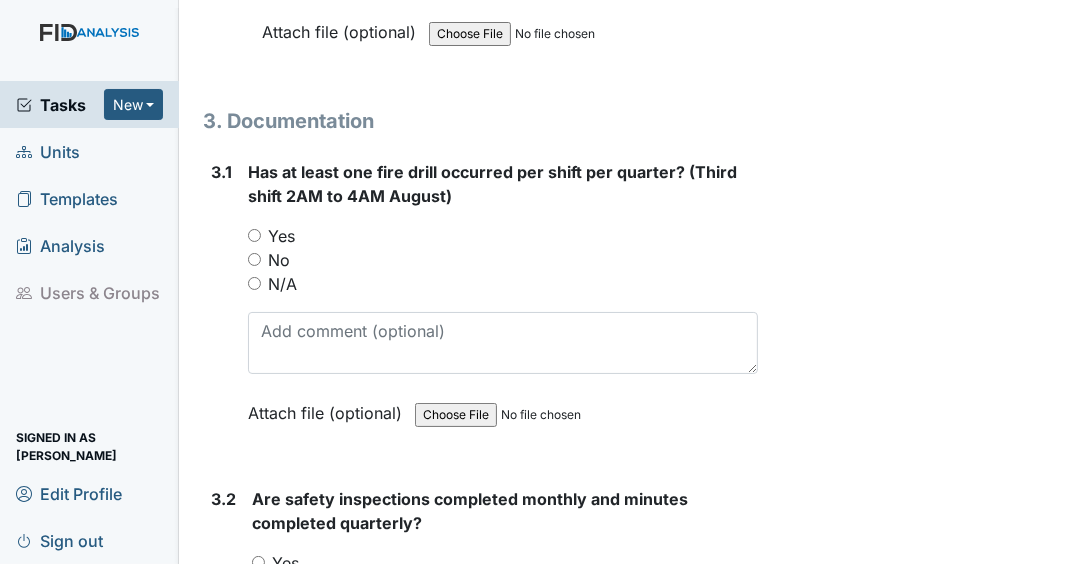 scroll, scrollTop: 10720, scrollLeft: 0, axis: vertical 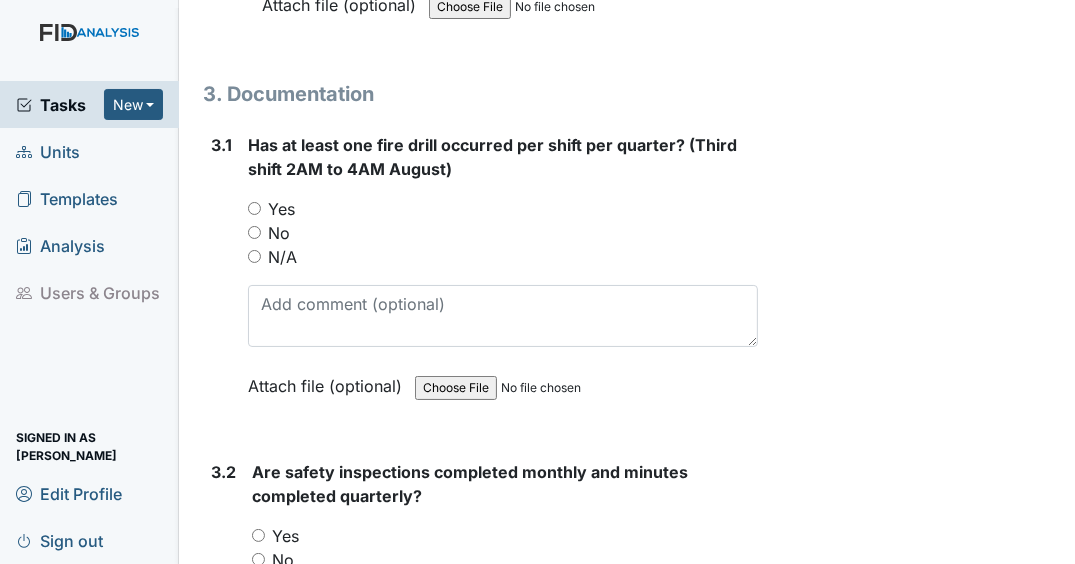 type on "n/a" 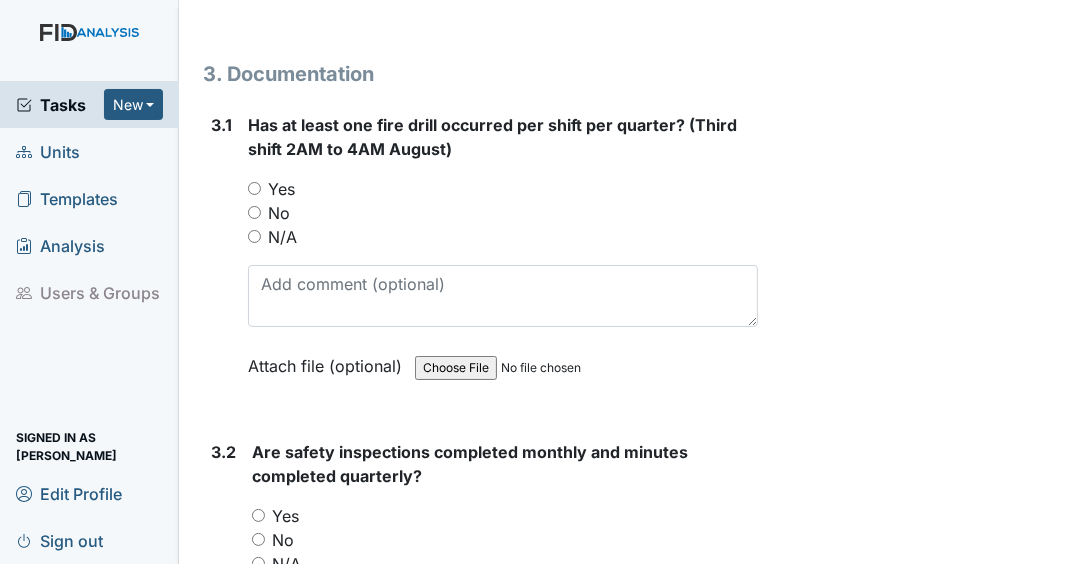 click on "Yes" at bounding box center [254, 188] 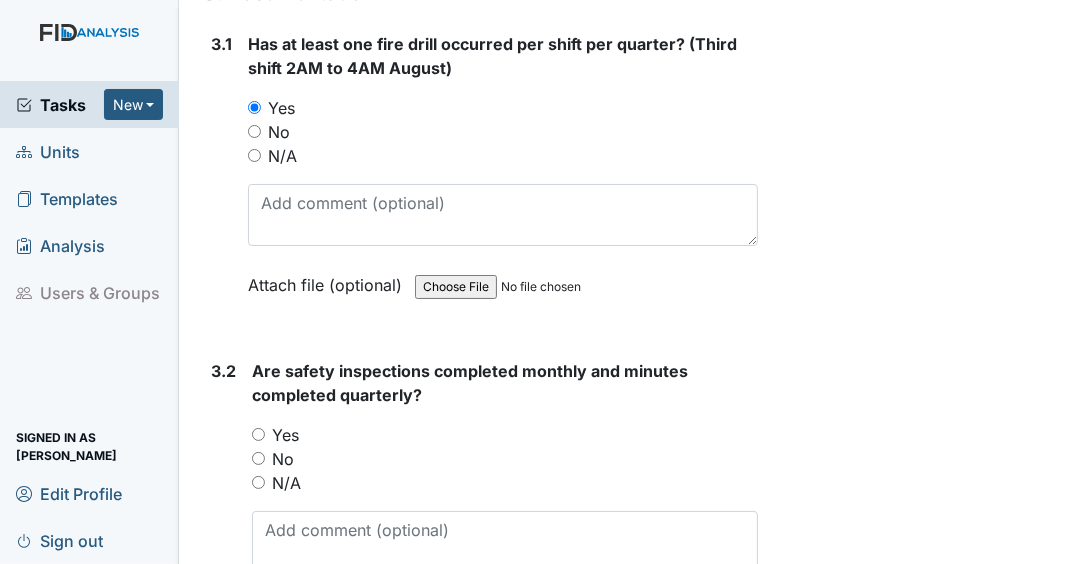 scroll, scrollTop: 10960, scrollLeft: 0, axis: vertical 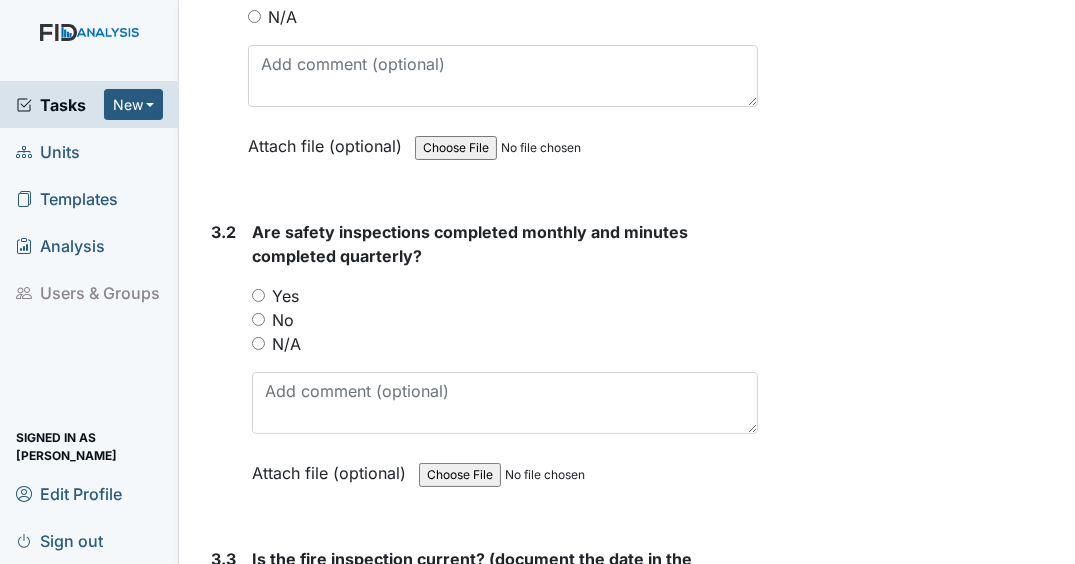 click on "Yes" at bounding box center [258, 295] 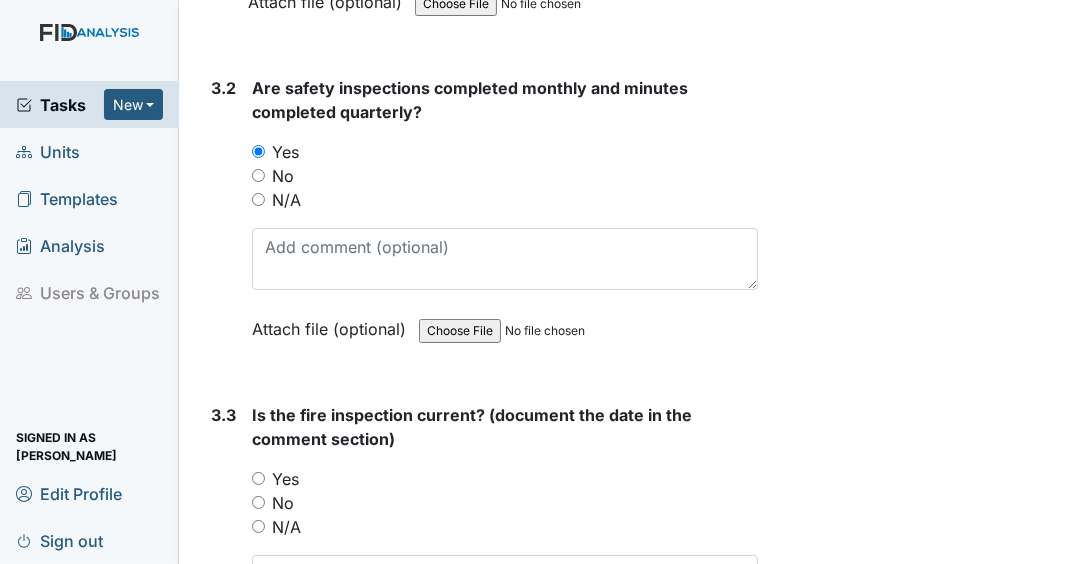 scroll, scrollTop: 11120, scrollLeft: 0, axis: vertical 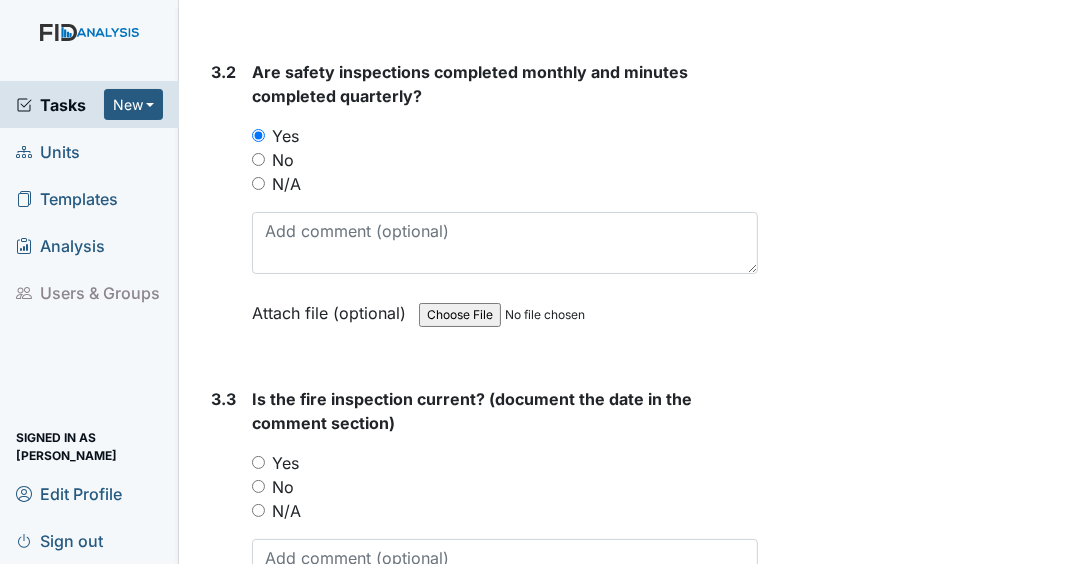 drag, startPoint x: 253, startPoint y: 436, endPoint x: 264, endPoint y: 439, distance: 11.401754 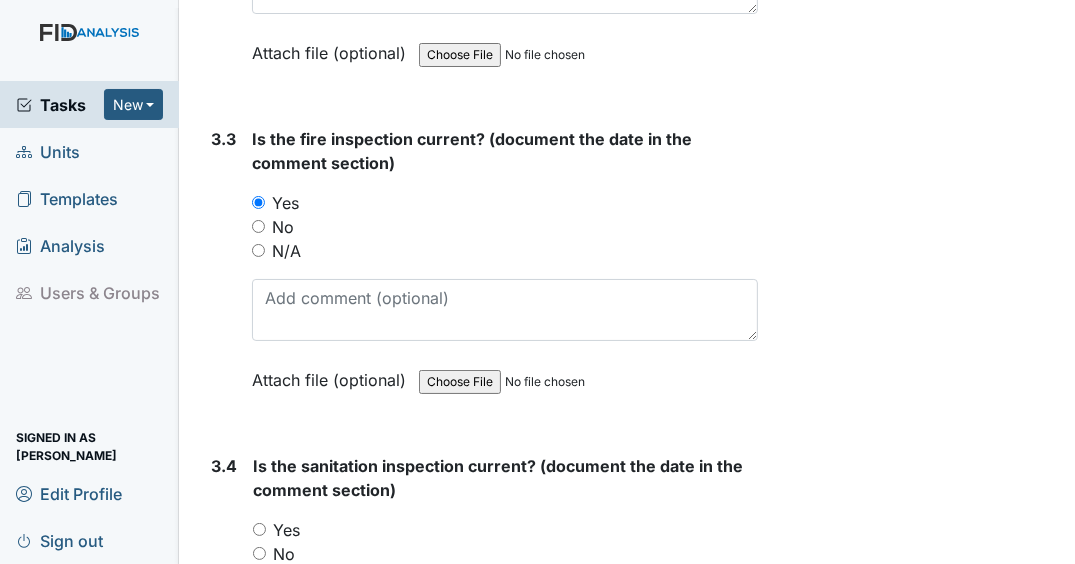 scroll, scrollTop: 11520, scrollLeft: 0, axis: vertical 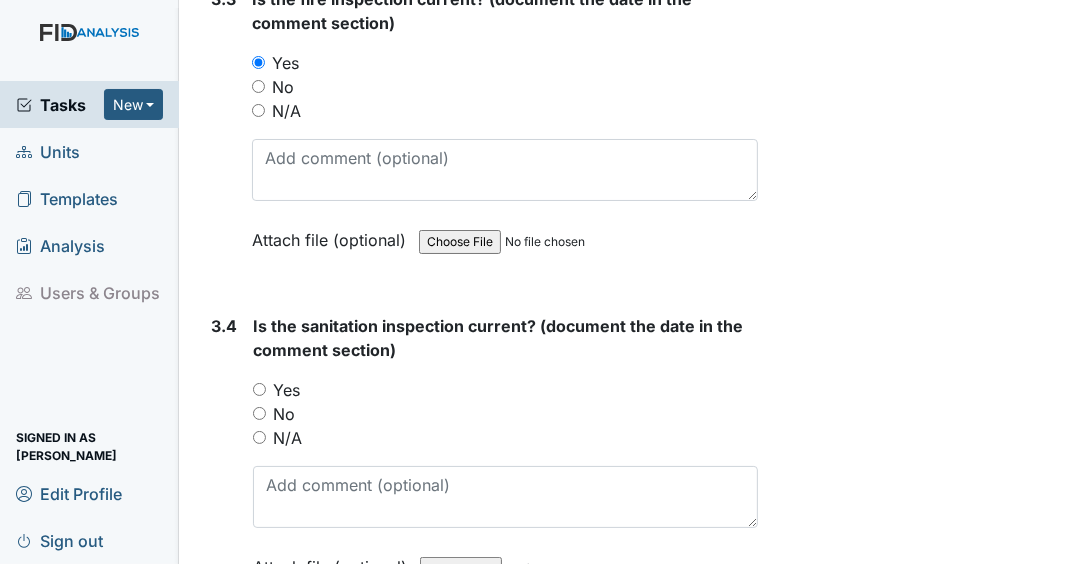click on "Yes" at bounding box center (505, 390) 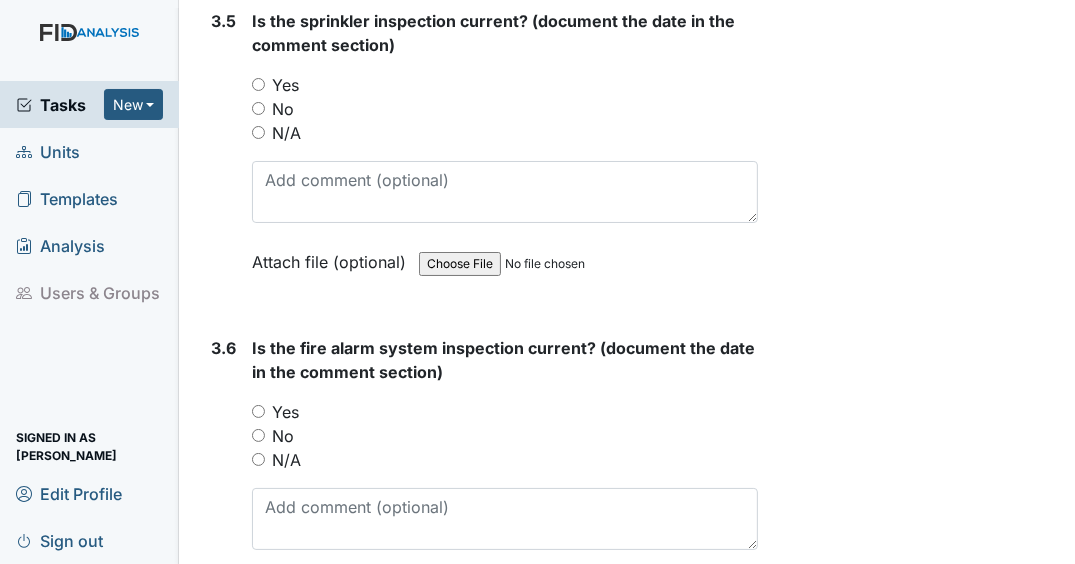 scroll, scrollTop: 12160, scrollLeft: 0, axis: vertical 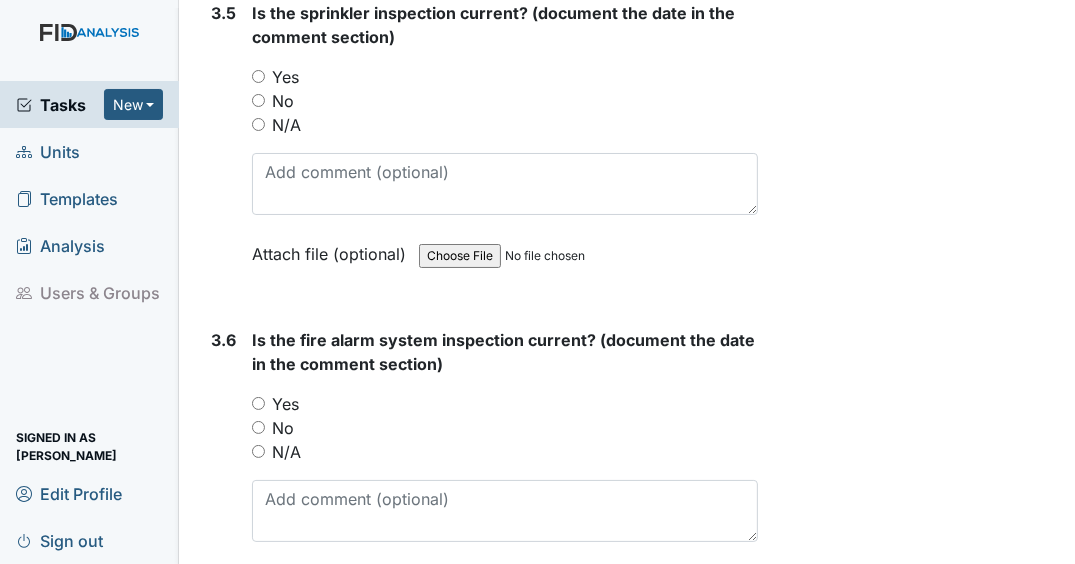 click on "Yes" at bounding box center (258, 403) 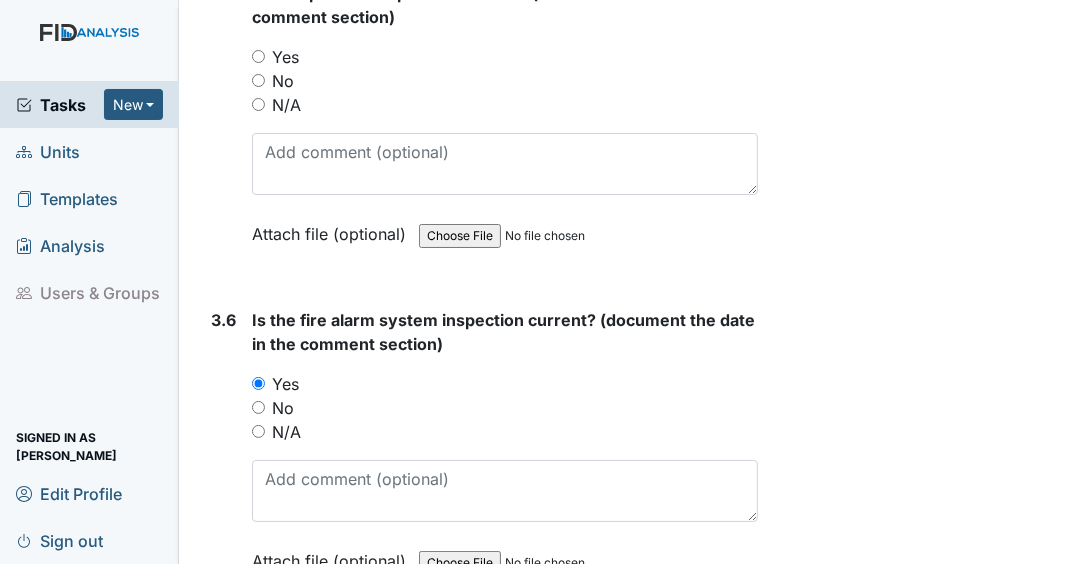 scroll, scrollTop: 12160, scrollLeft: 0, axis: vertical 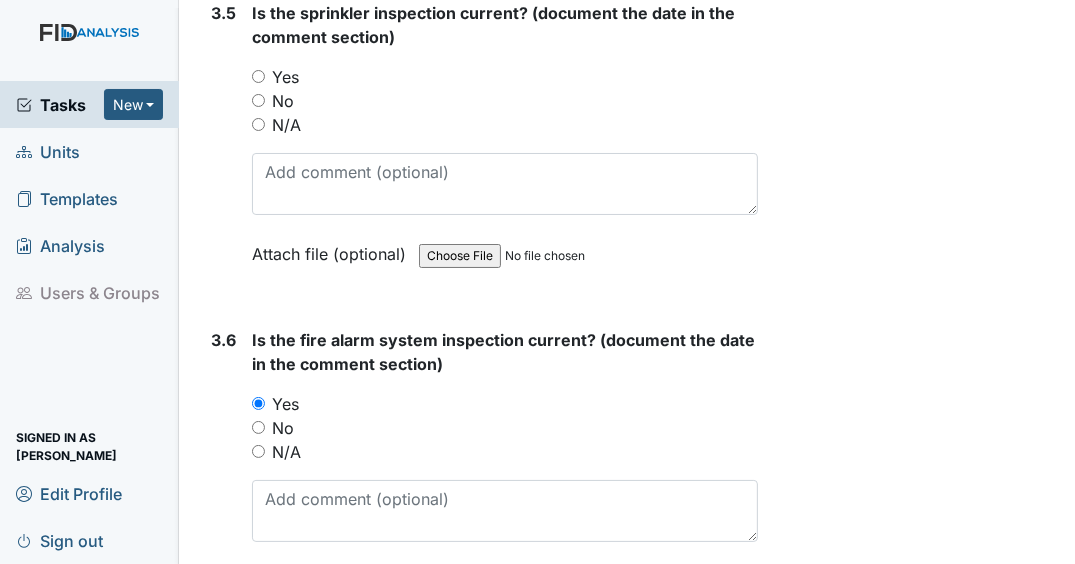 click on "N/A" at bounding box center [258, 124] 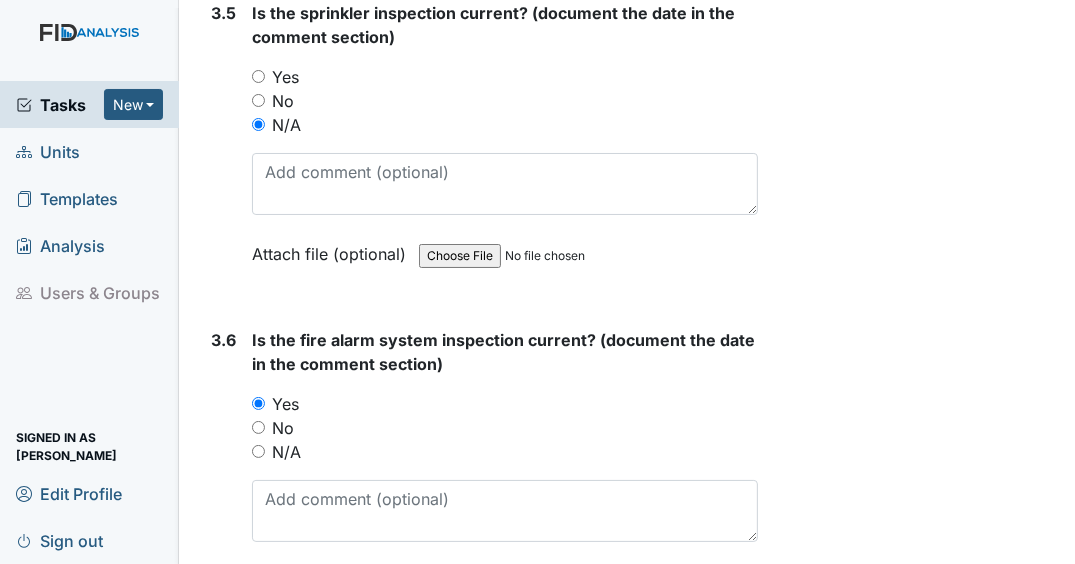 scroll, scrollTop: 12480, scrollLeft: 0, axis: vertical 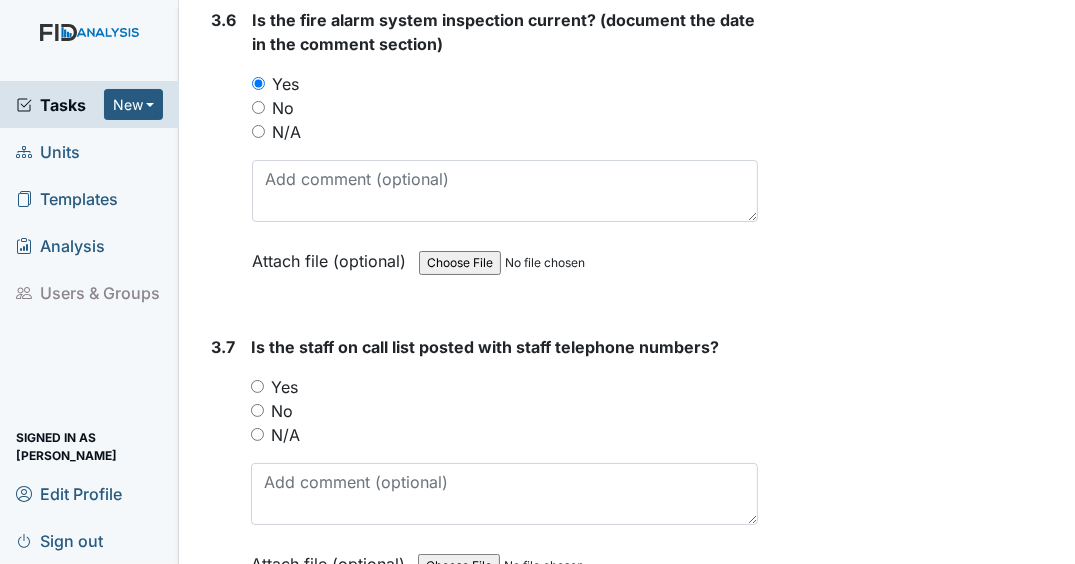 click on "Yes" at bounding box center (257, 386) 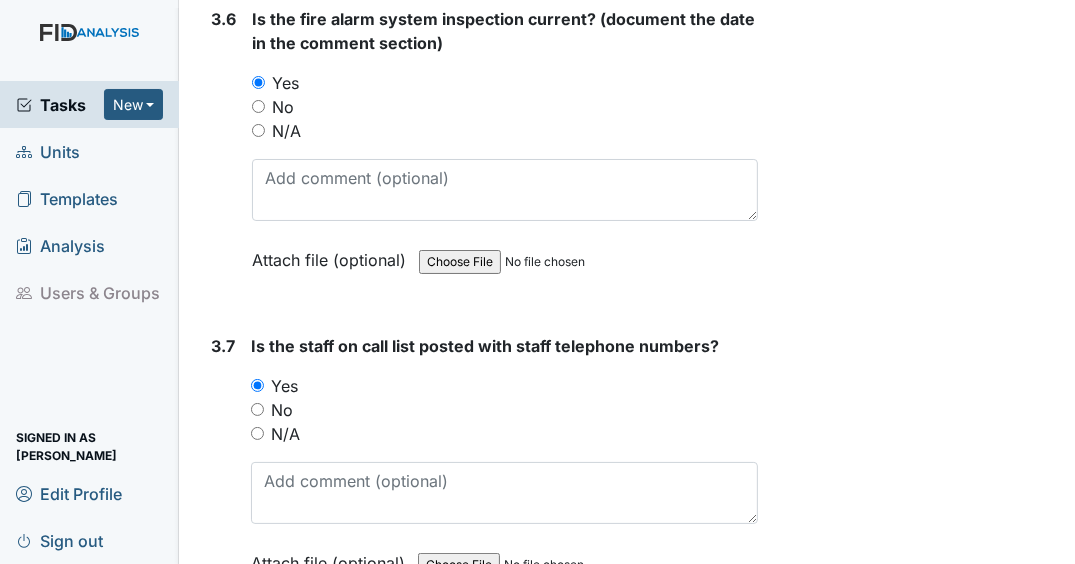 scroll, scrollTop: 12880, scrollLeft: 0, axis: vertical 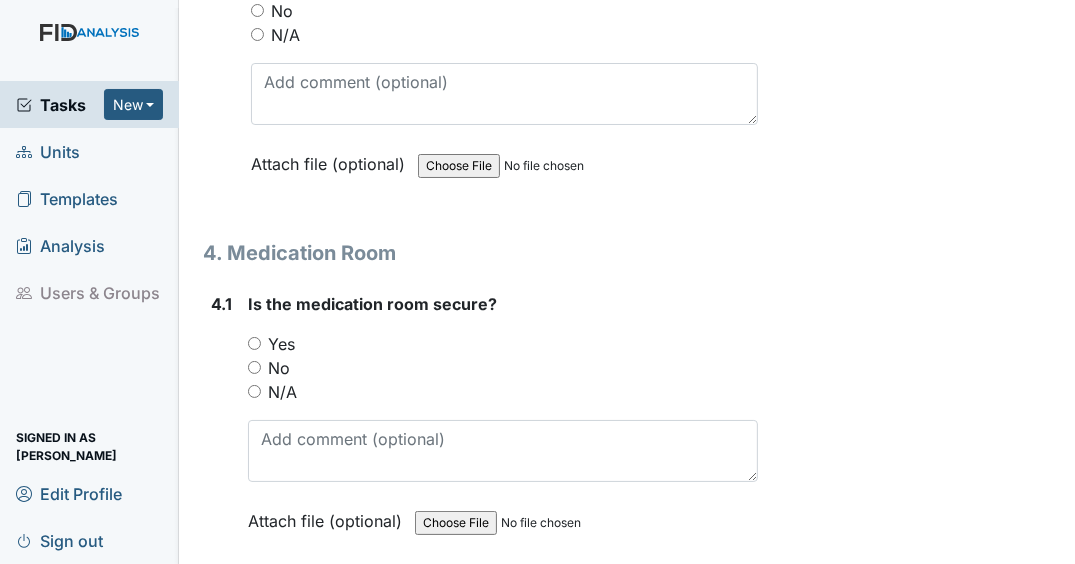 click on "Yes" at bounding box center (254, 343) 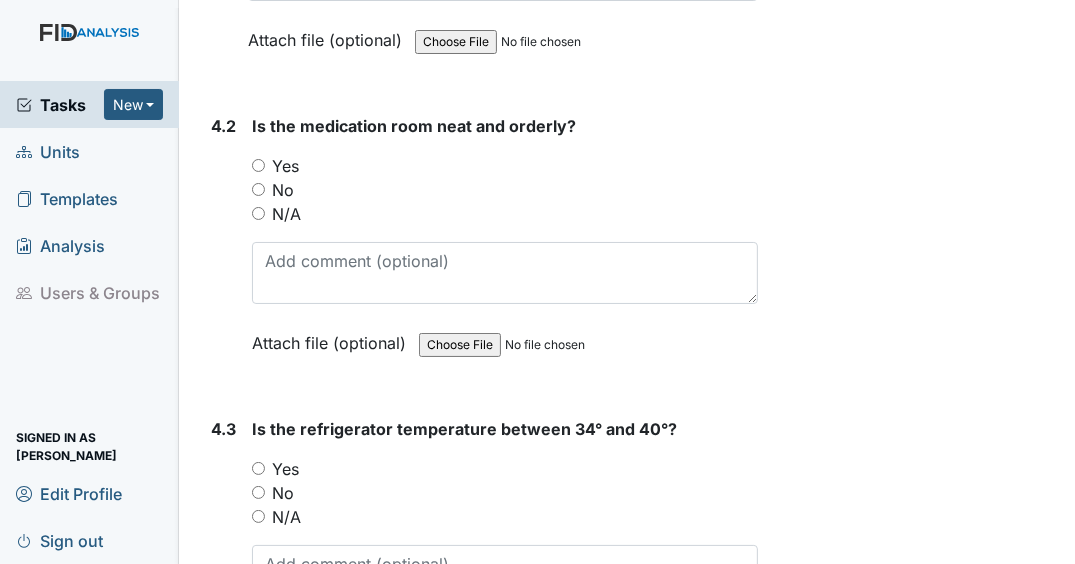click on "Yes" at bounding box center [258, 165] 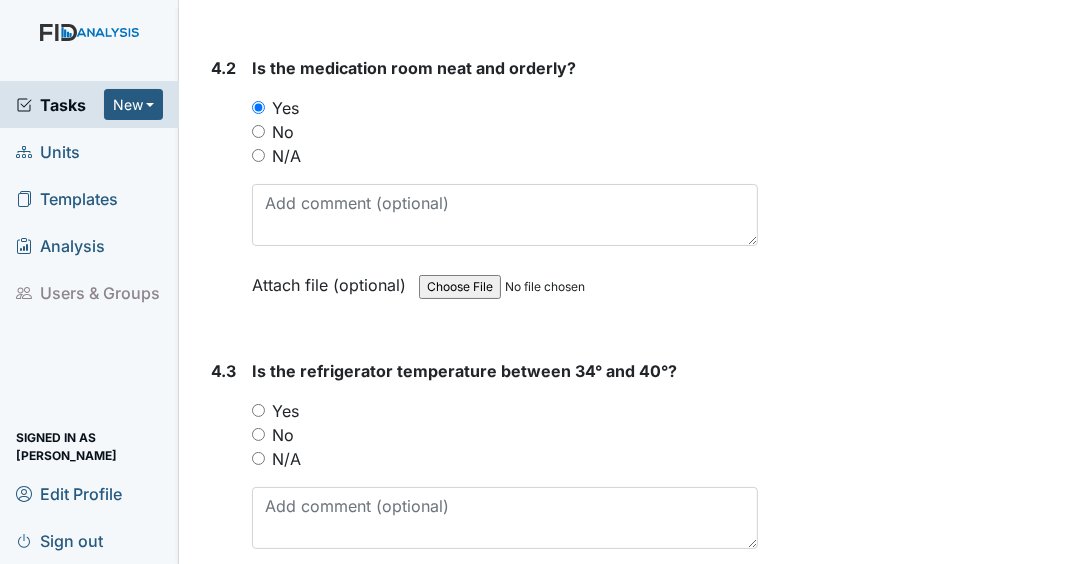 scroll, scrollTop: 13521, scrollLeft: 0, axis: vertical 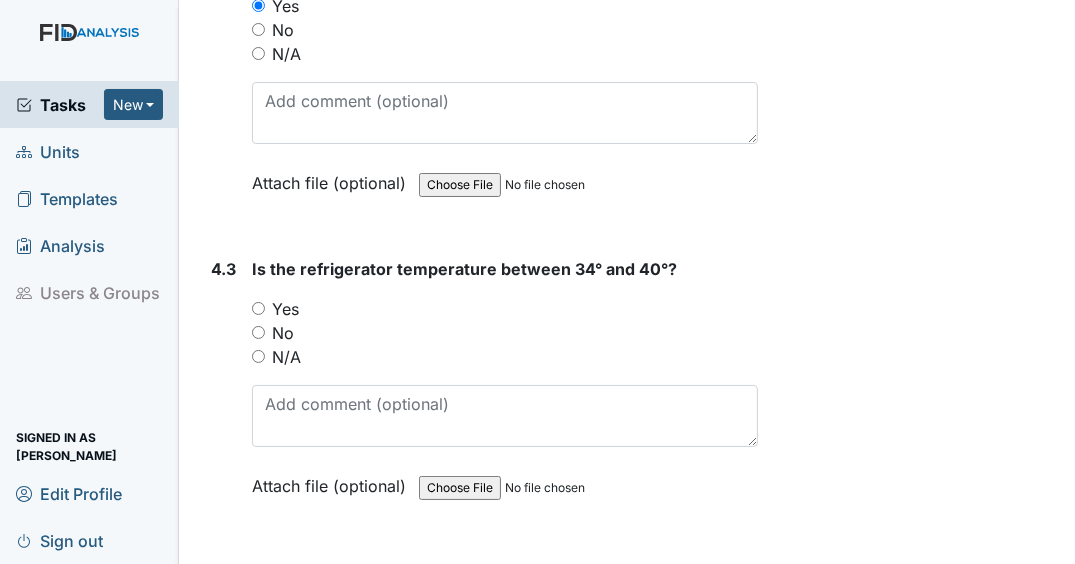 click on "N/A" at bounding box center [258, 356] 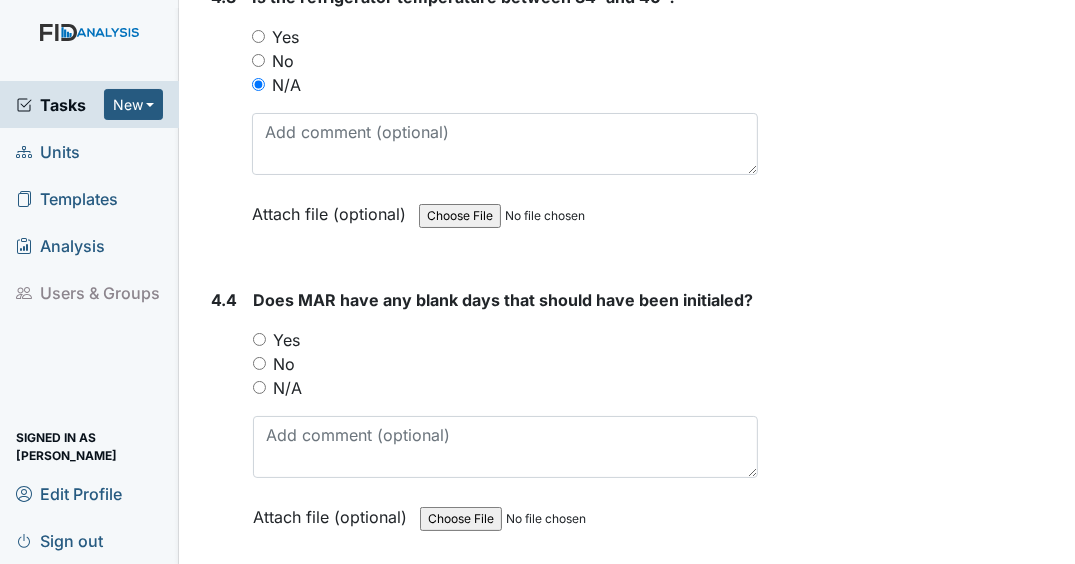 scroll, scrollTop: 13841, scrollLeft: 0, axis: vertical 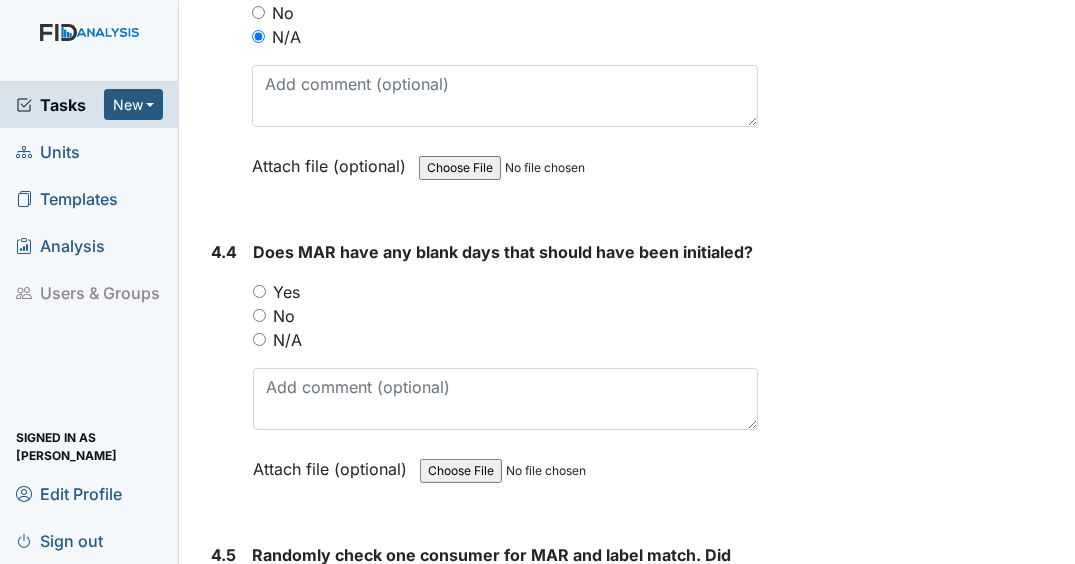 click on "No" at bounding box center (259, 315) 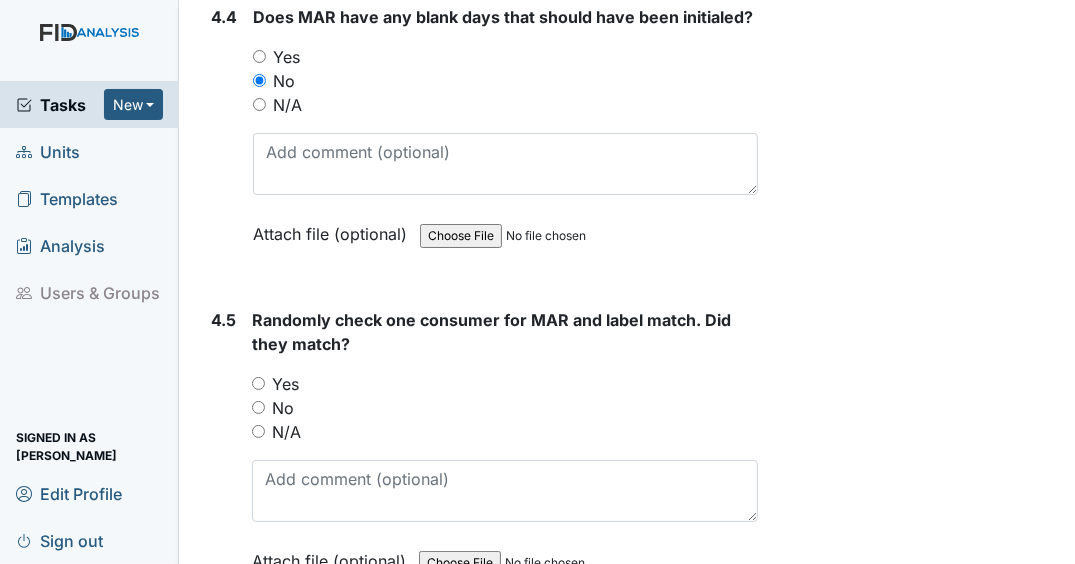 scroll, scrollTop: 14161, scrollLeft: 0, axis: vertical 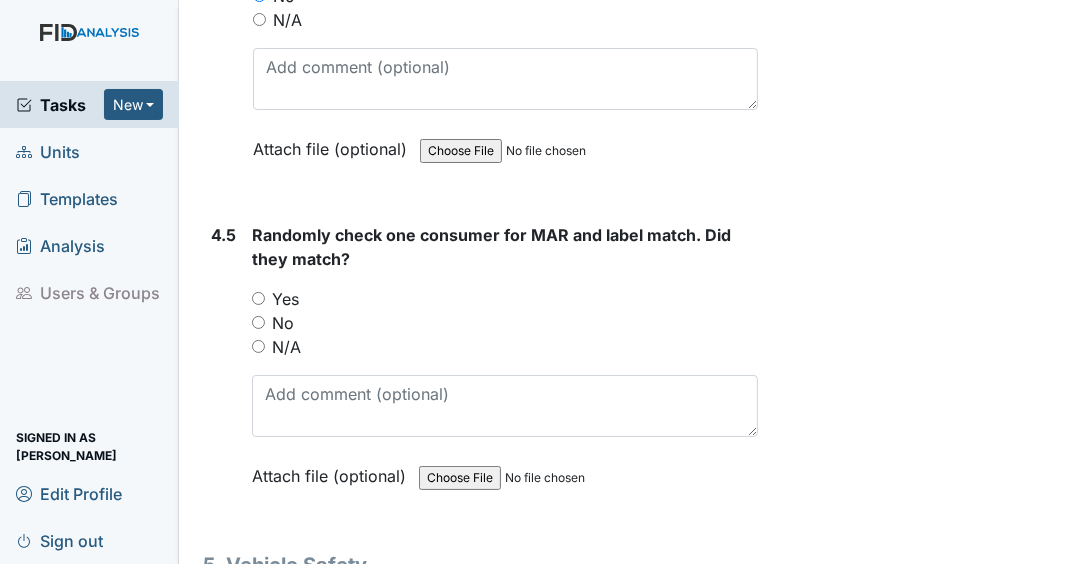 click on "Yes" at bounding box center (258, 298) 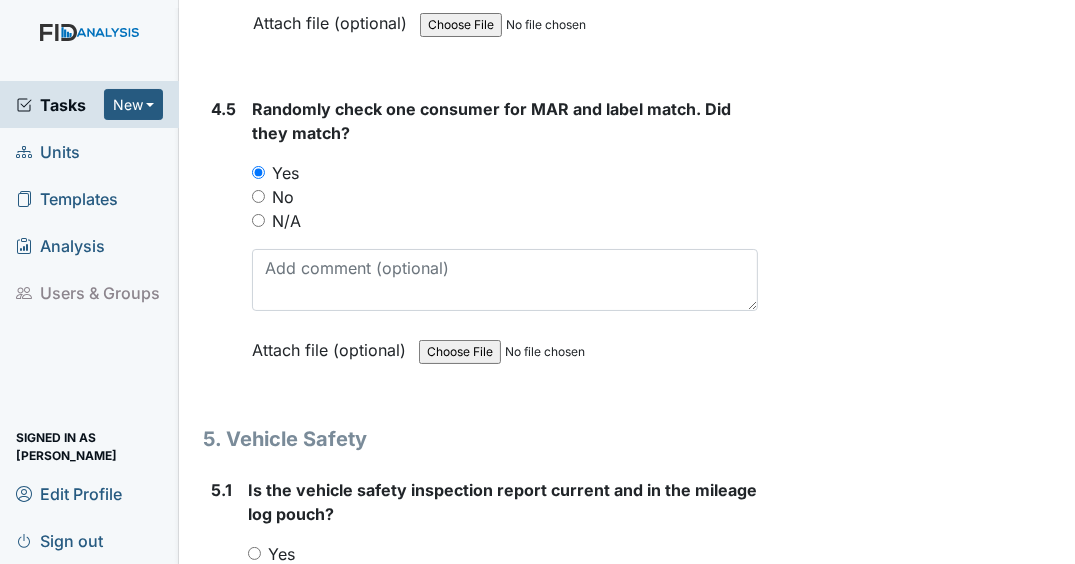 scroll, scrollTop: 14481, scrollLeft: 0, axis: vertical 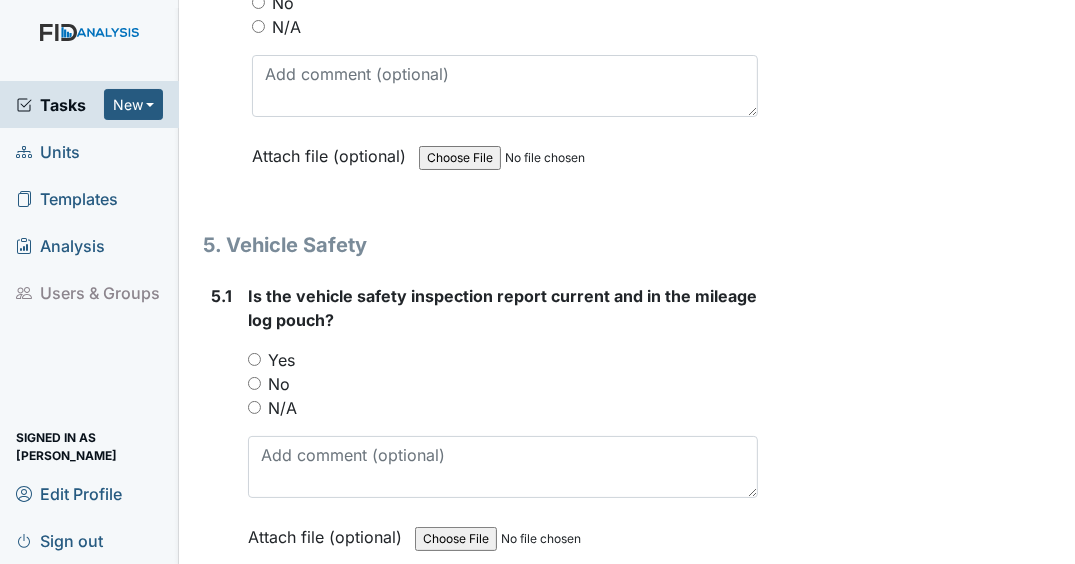 click on "Yes" at bounding box center [254, 359] 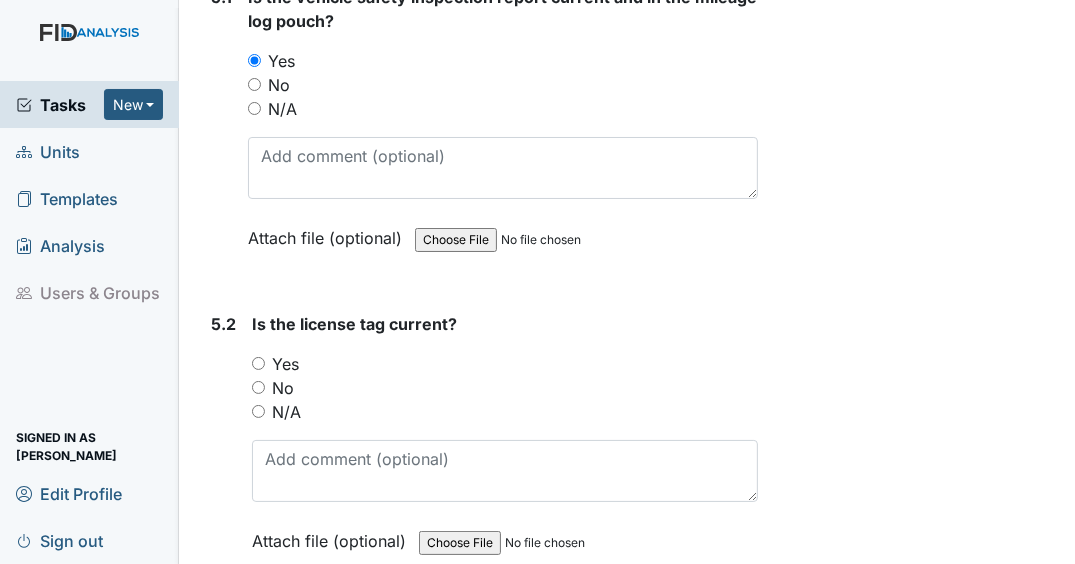 scroll, scrollTop: 14801, scrollLeft: 0, axis: vertical 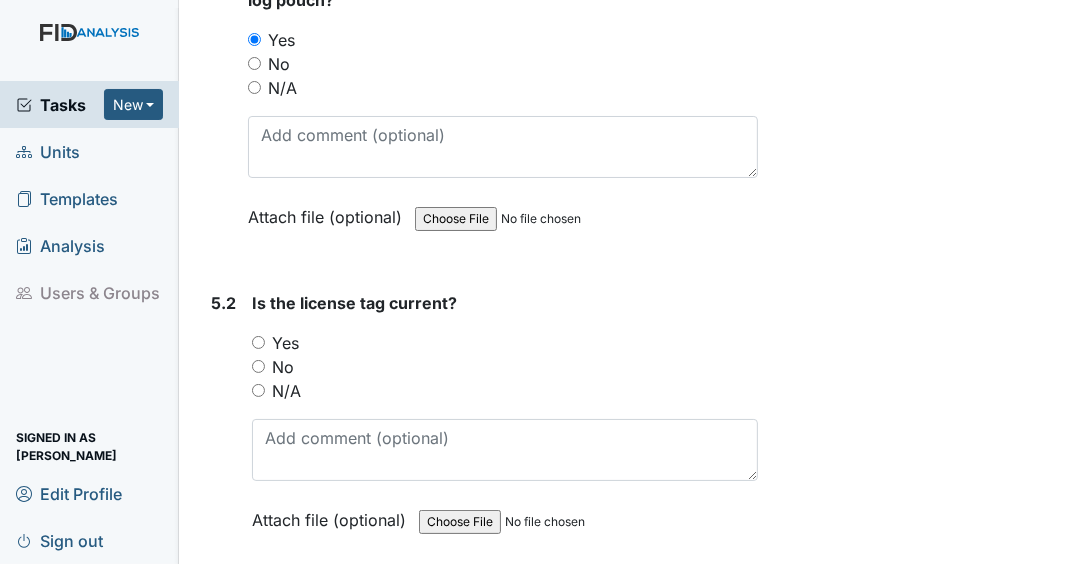 click on "Yes" at bounding box center [258, 342] 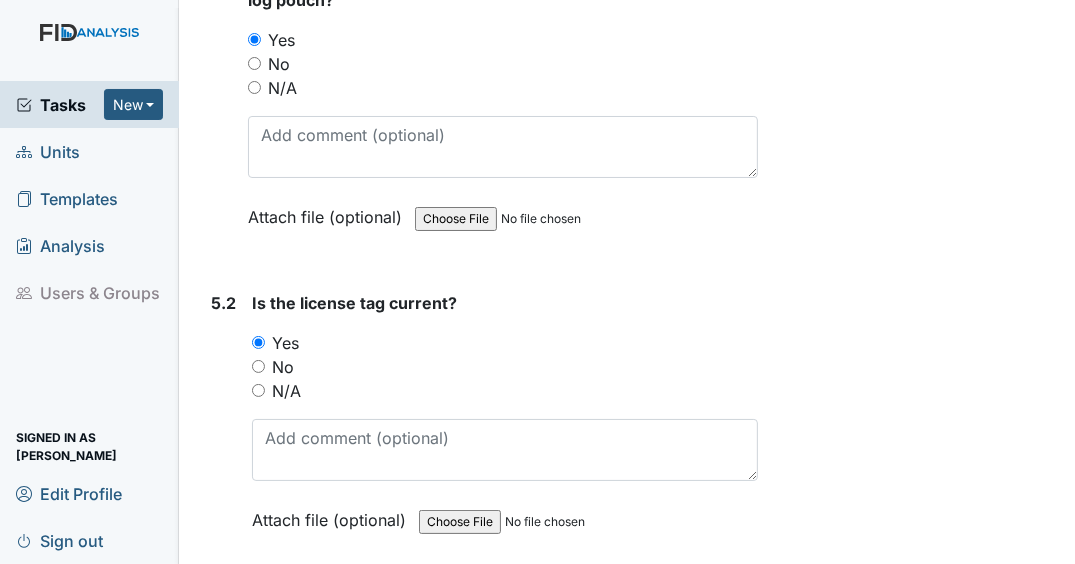 scroll, scrollTop: 15121, scrollLeft: 0, axis: vertical 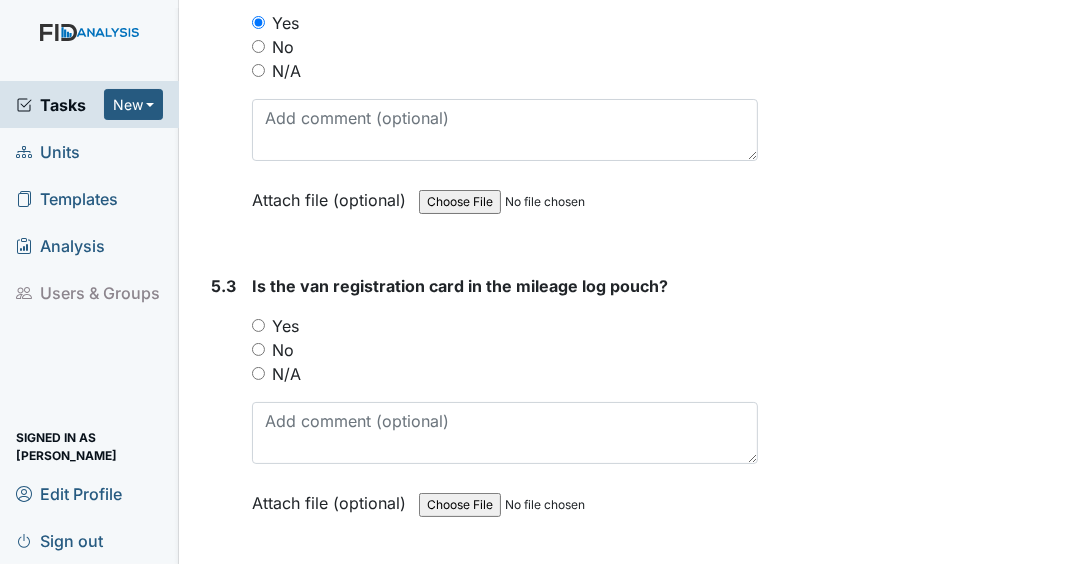 click on "Yes" at bounding box center [258, 325] 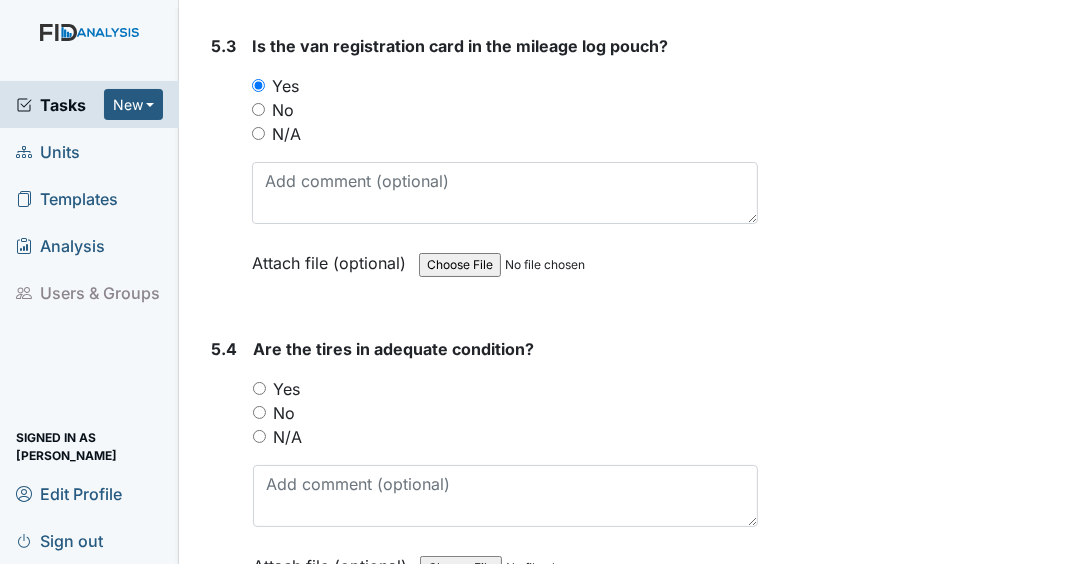 scroll, scrollTop: 15361, scrollLeft: 0, axis: vertical 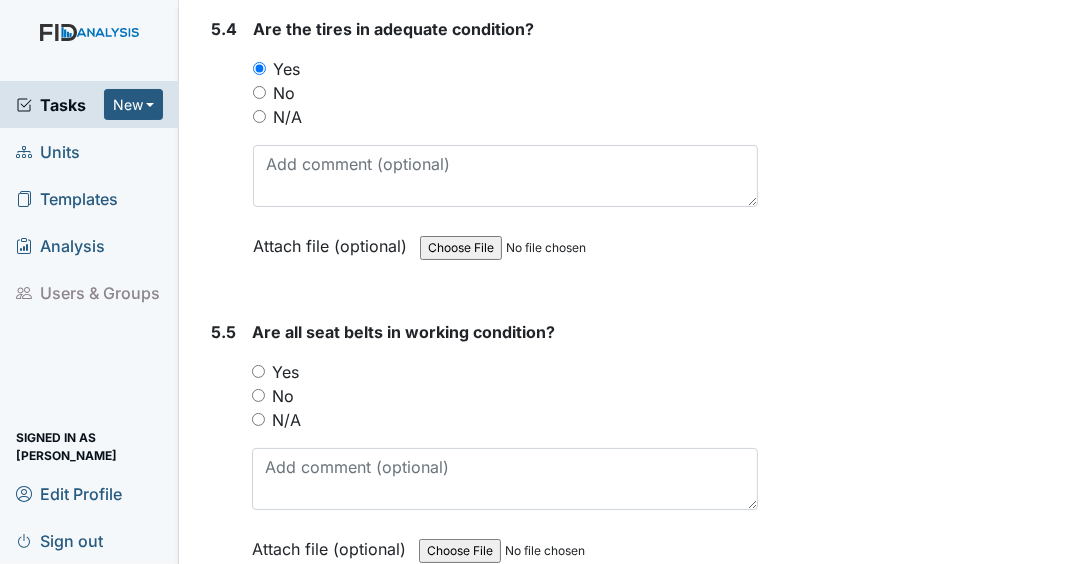 drag, startPoint x: 259, startPoint y: 327, endPoint x: 277, endPoint y: 324, distance: 18.248287 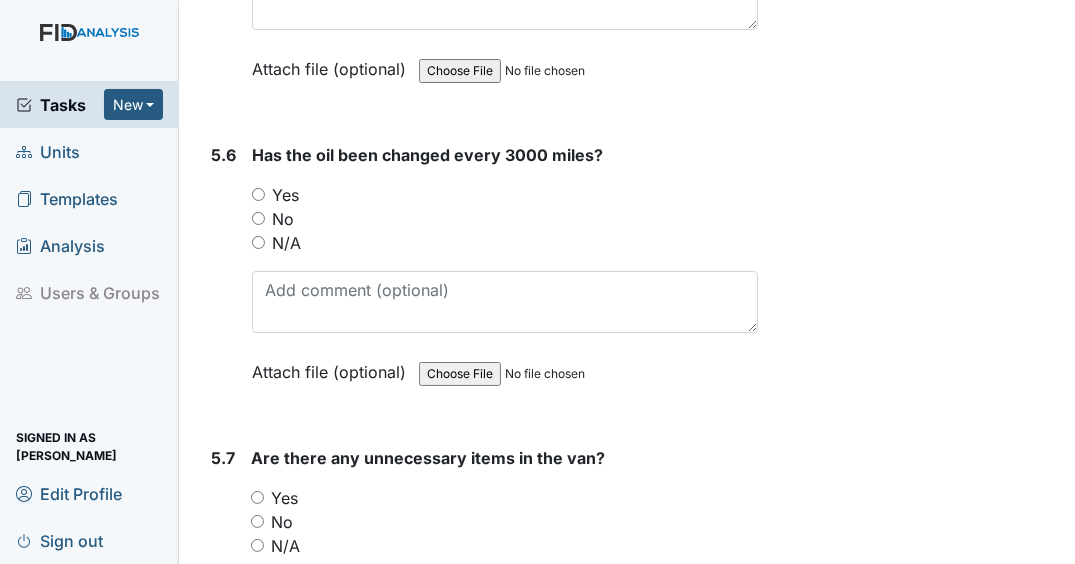 scroll, scrollTop: 16161, scrollLeft: 0, axis: vertical 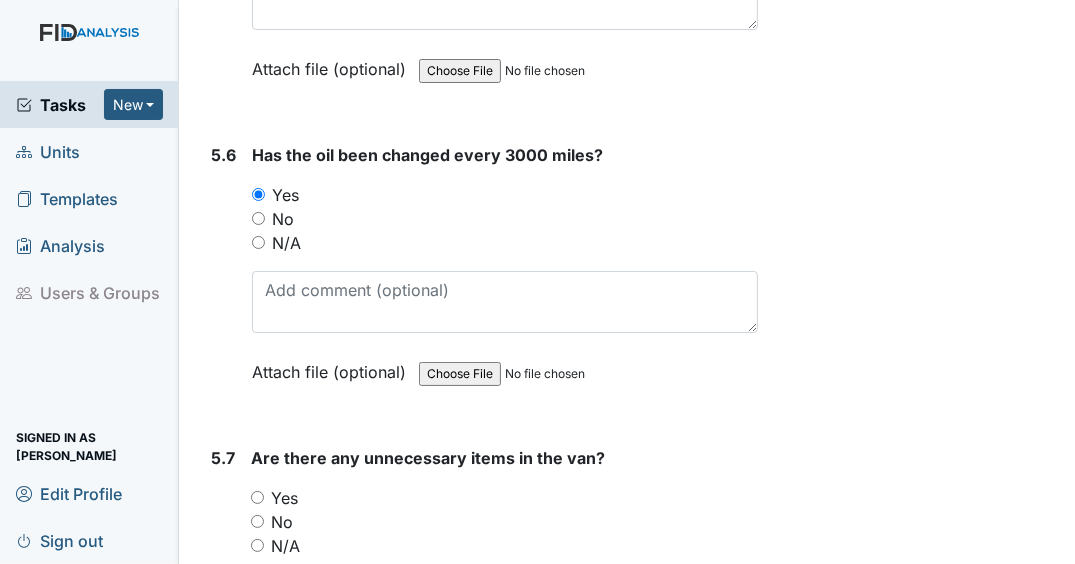 click on "No" at bounding box center (257, 521) 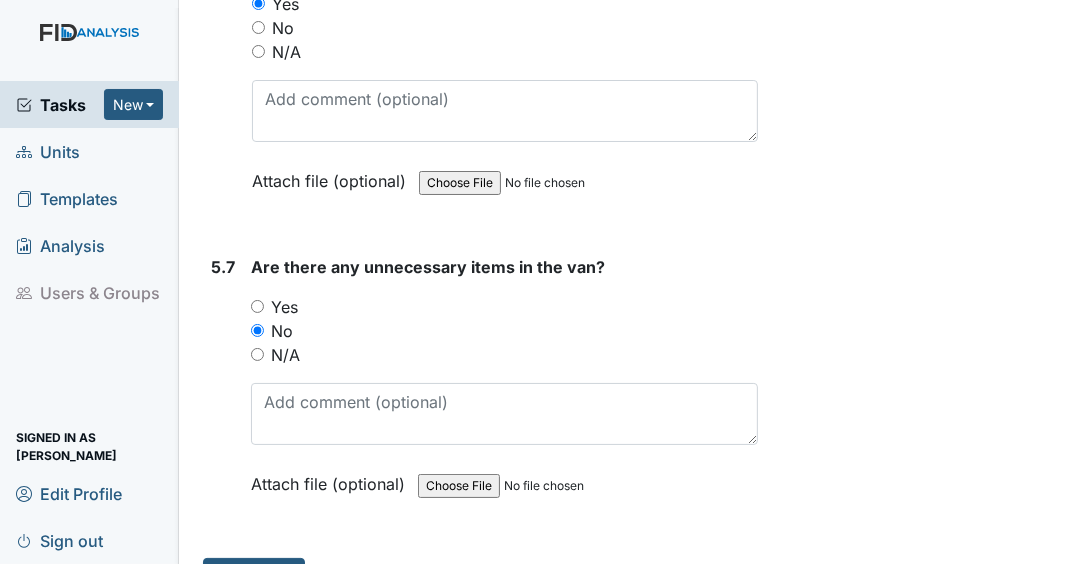 scroll, scrollTop: 16353, scrollLeft: 0, axis: vertical 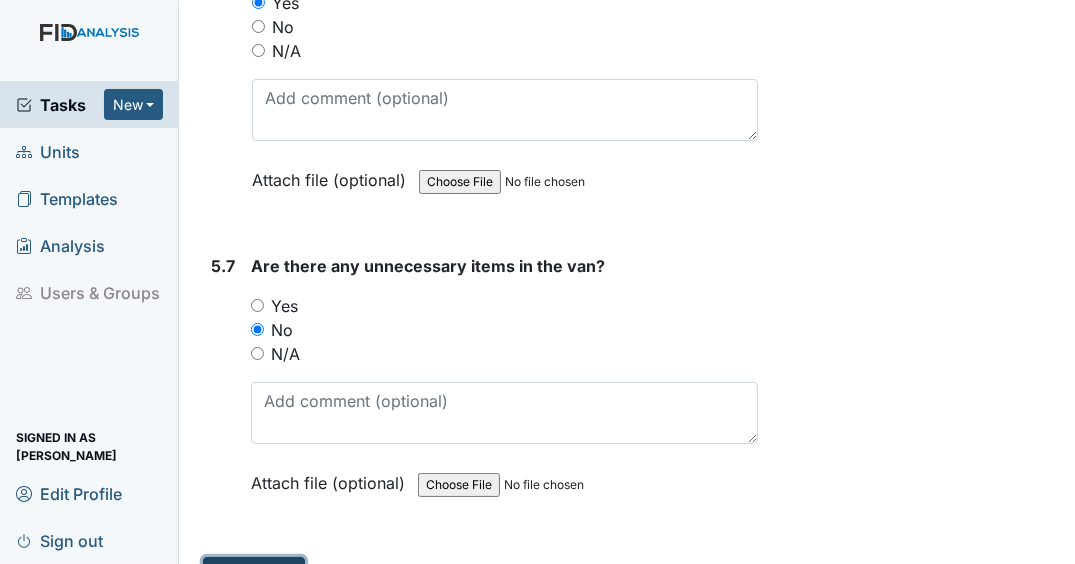 click on "Submit" at bounding box center (254, 576) 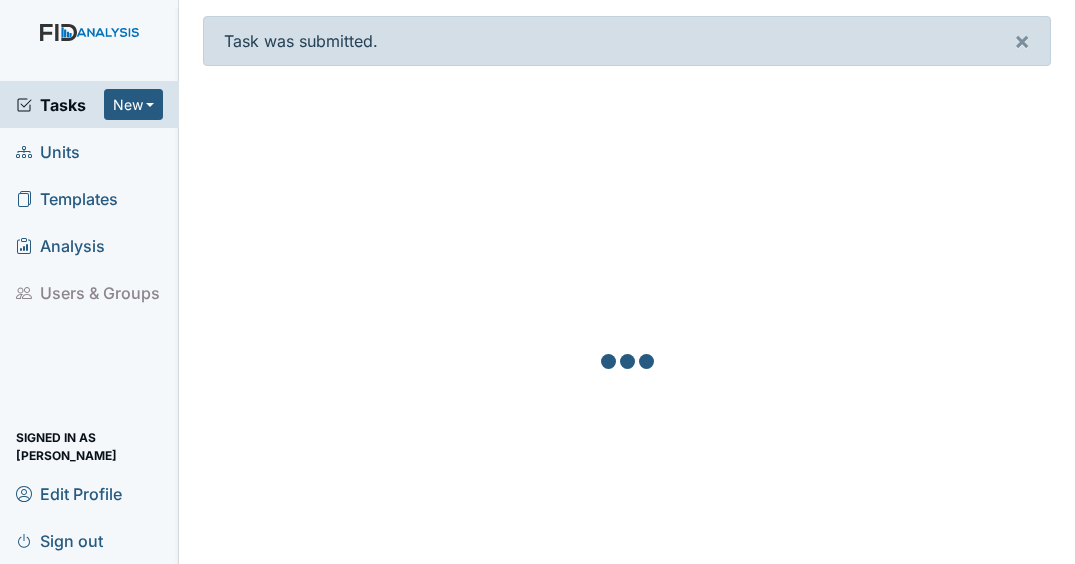 scroll, scrollTop: 0, scrollLeft: 0, axis: both 